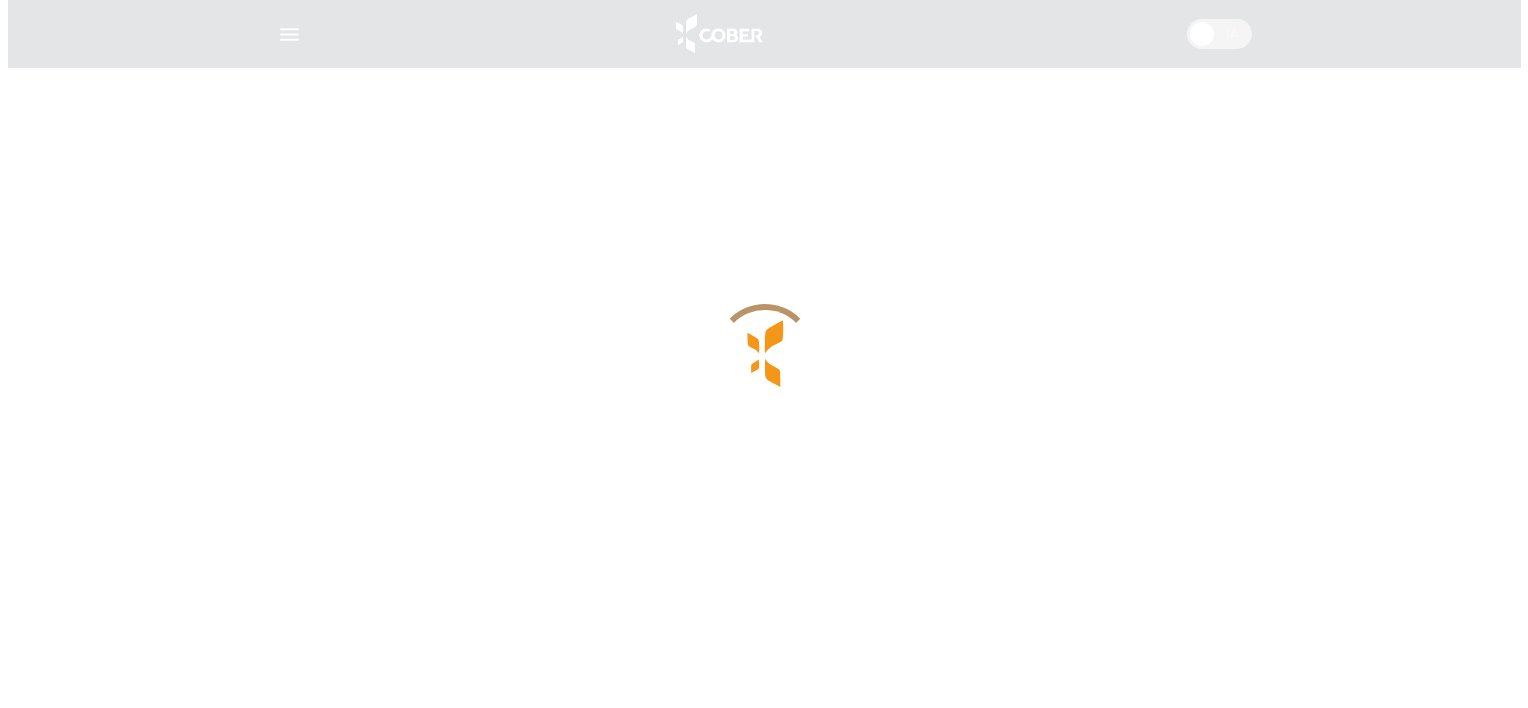 scroll, scrollTop: 0, scrollLeft: 0, axis: both 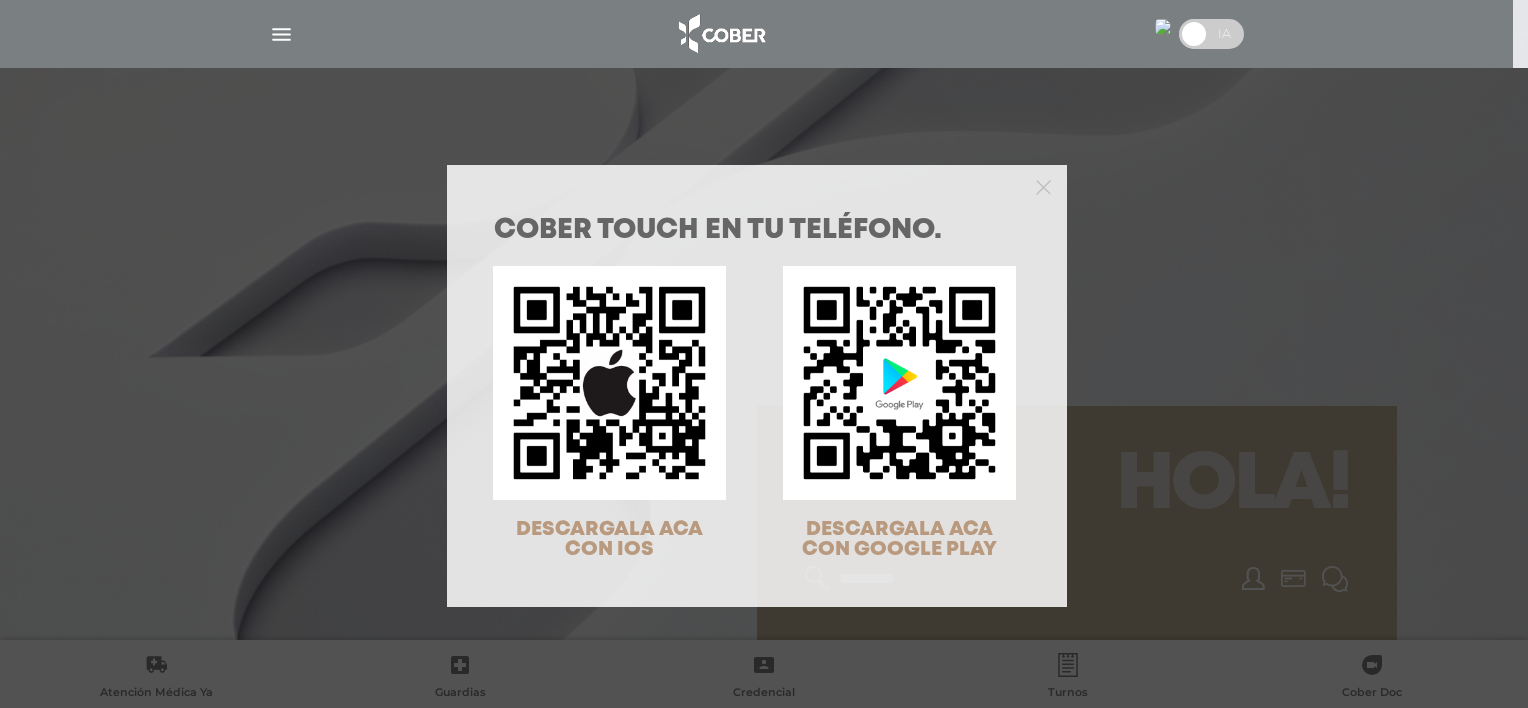 click at bounding box center (757, 185) 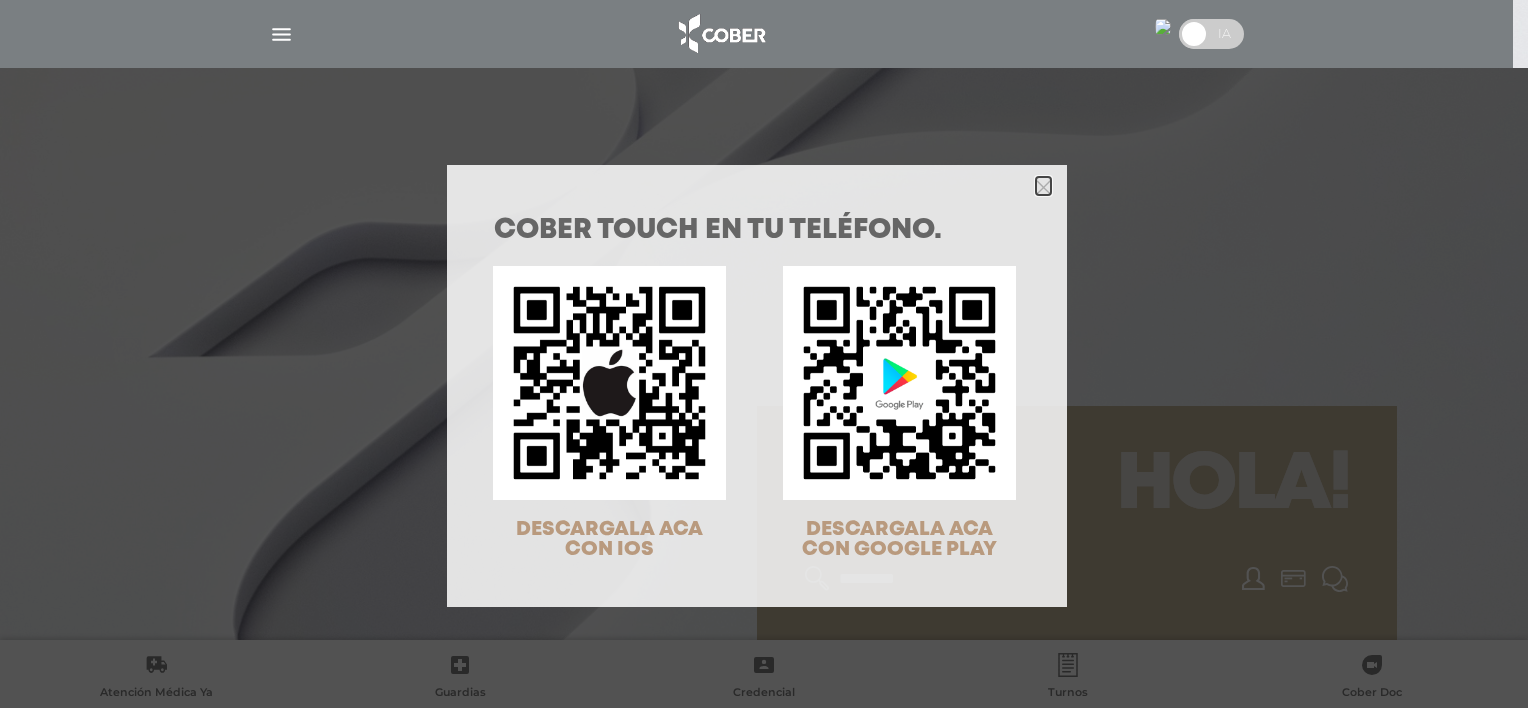 click 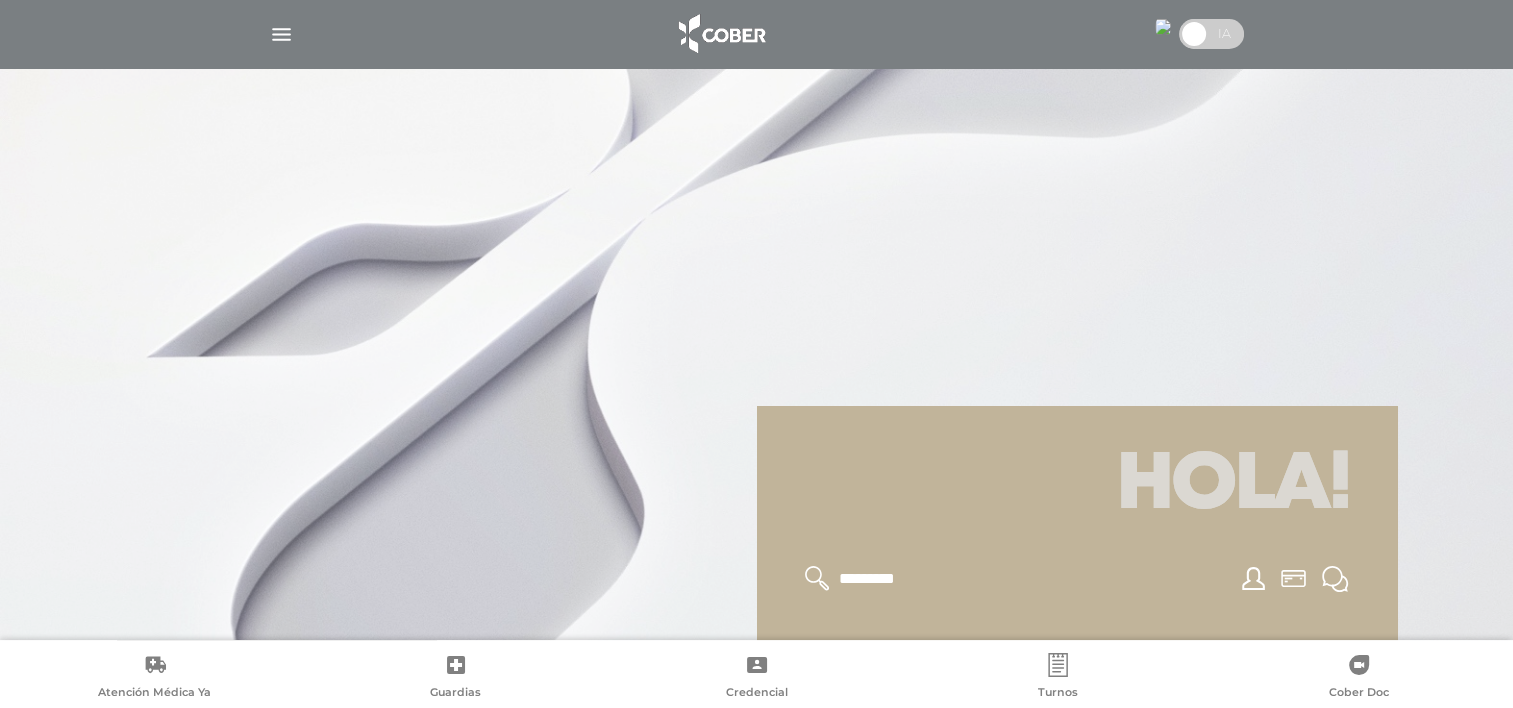 click at bounding box center (1163, 27) 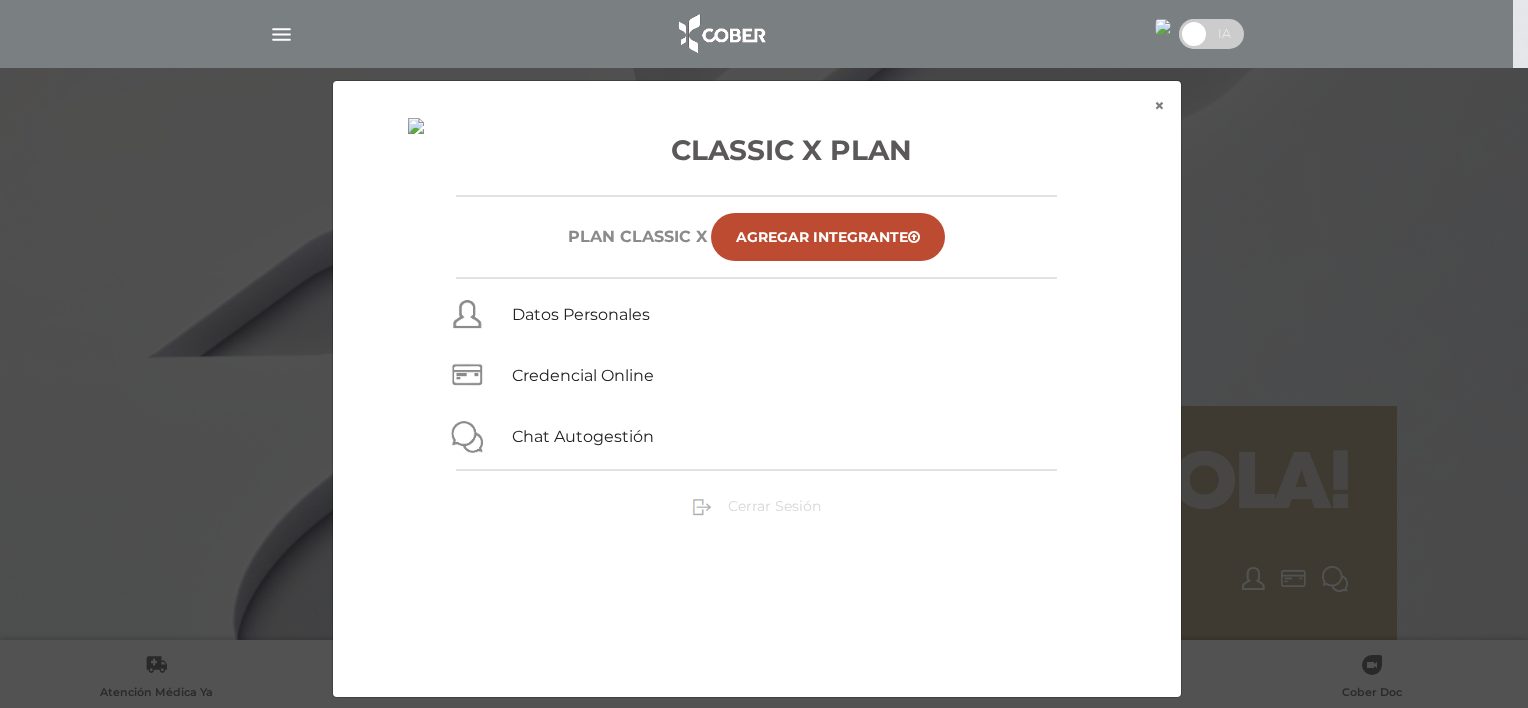 click on "Cerrar Sesión" at bounding box center (774, 506) 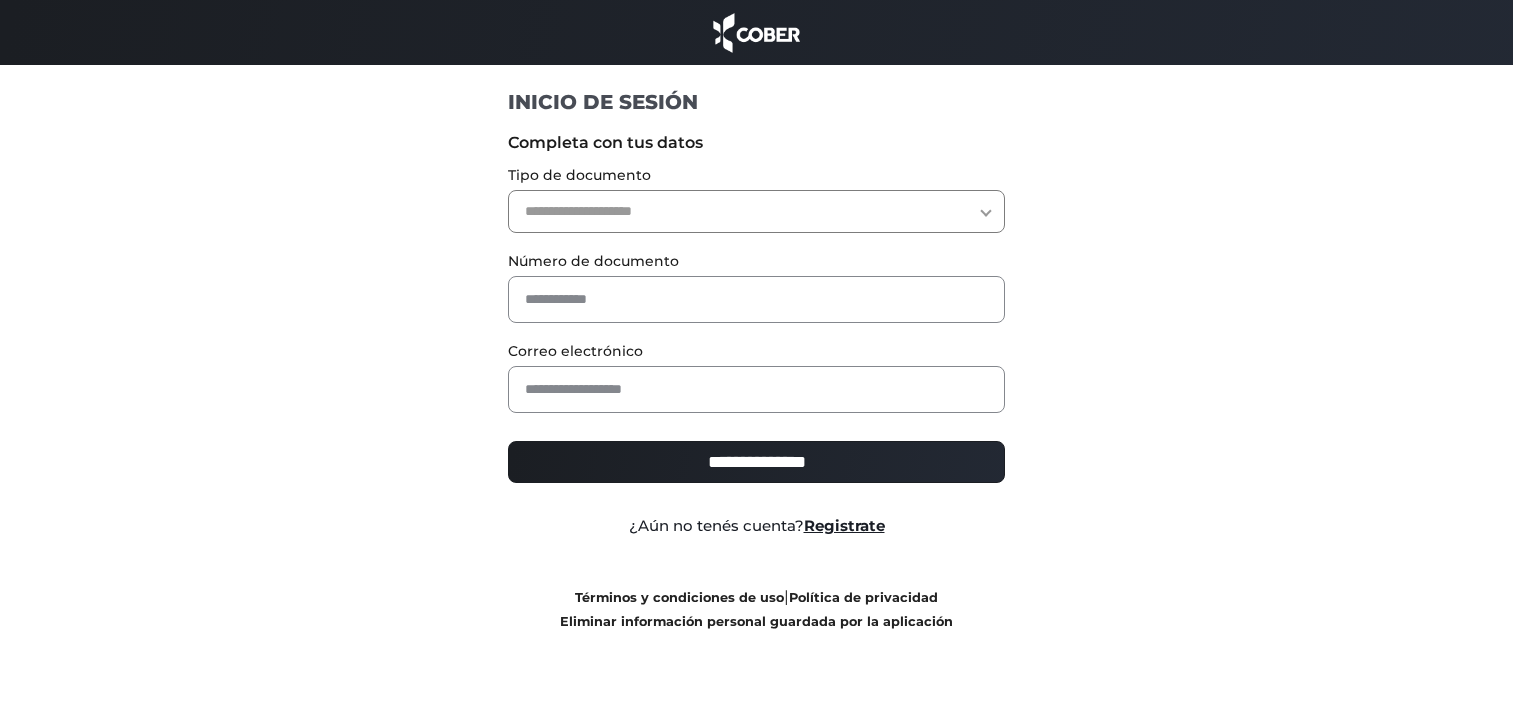 scroll, scrollTop: 0, scrollLeft: 0, axis: both 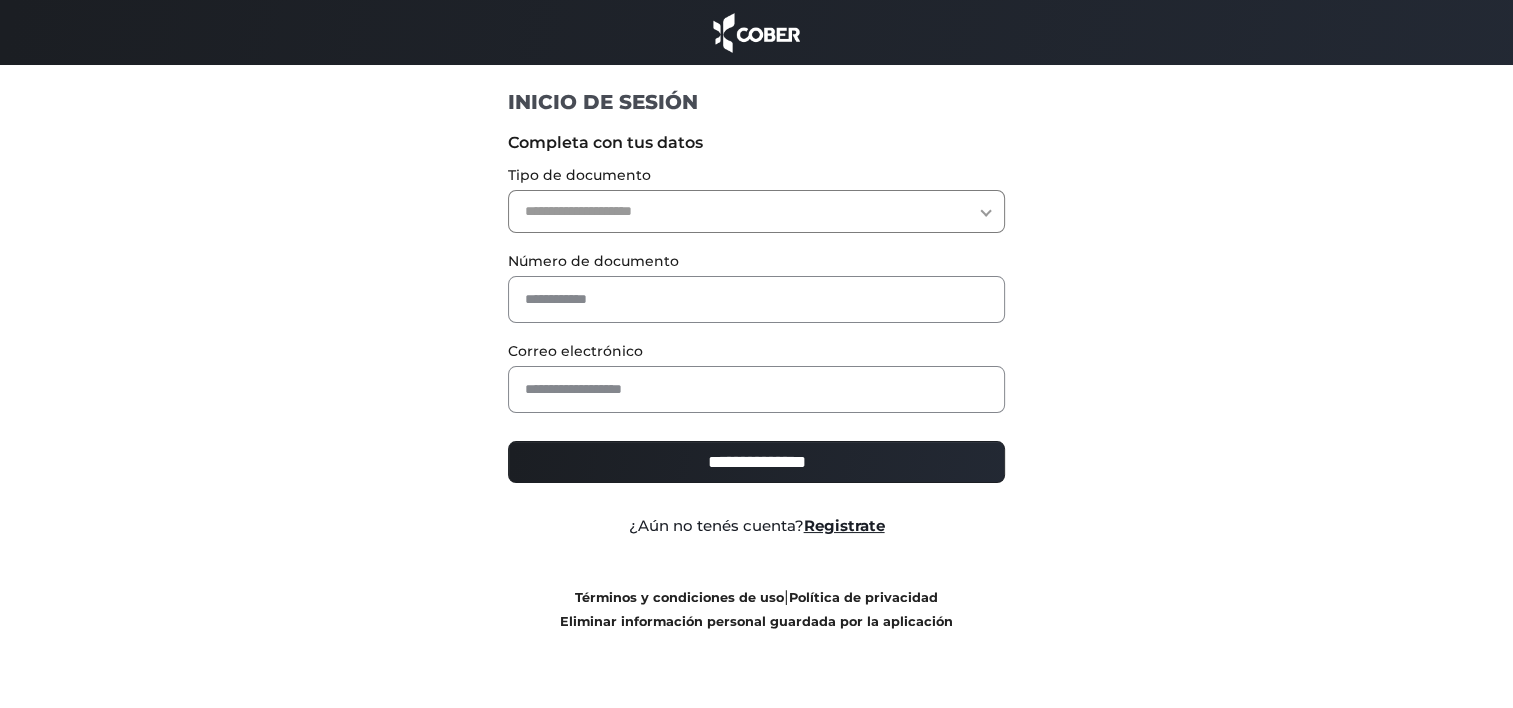 click on "**********" at bounding box center (756, 211) 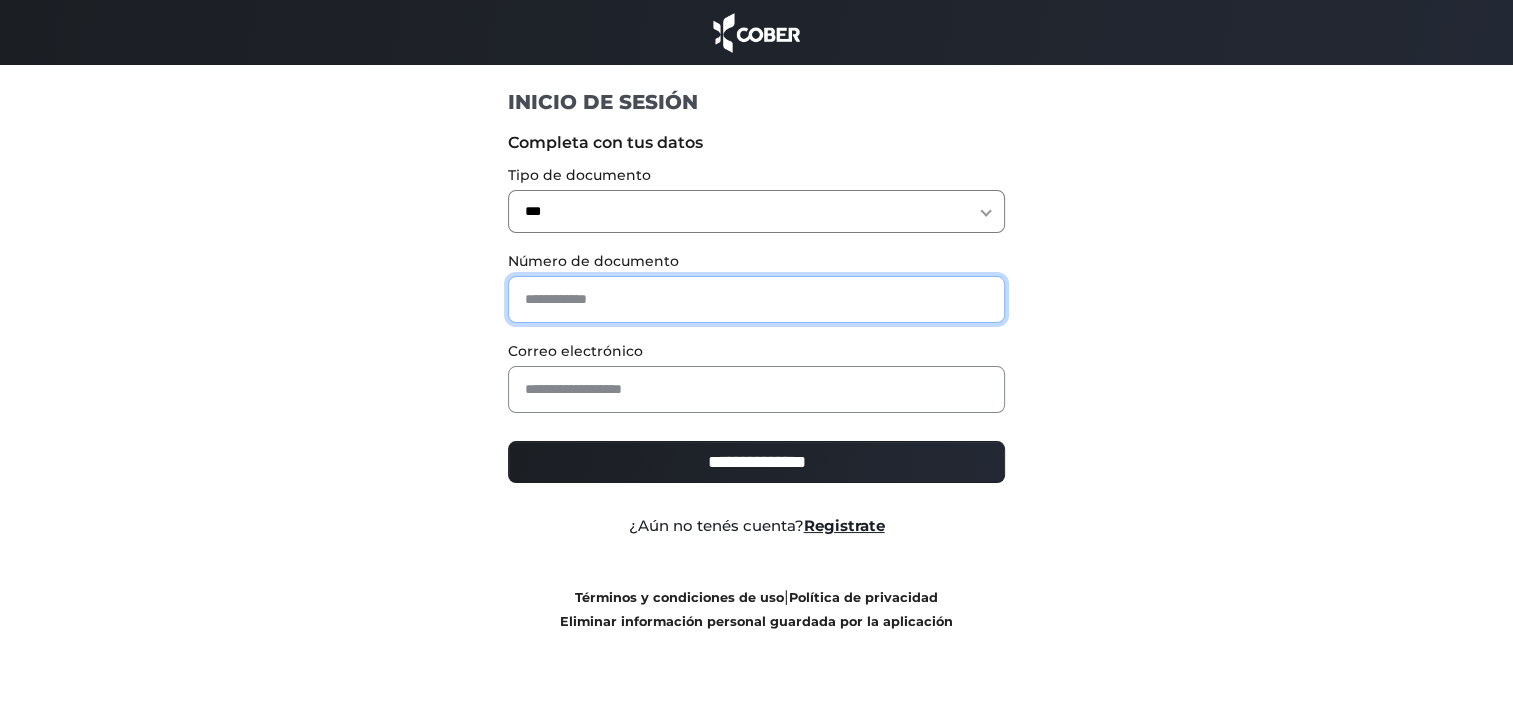 click at bounding box center (756, 299) 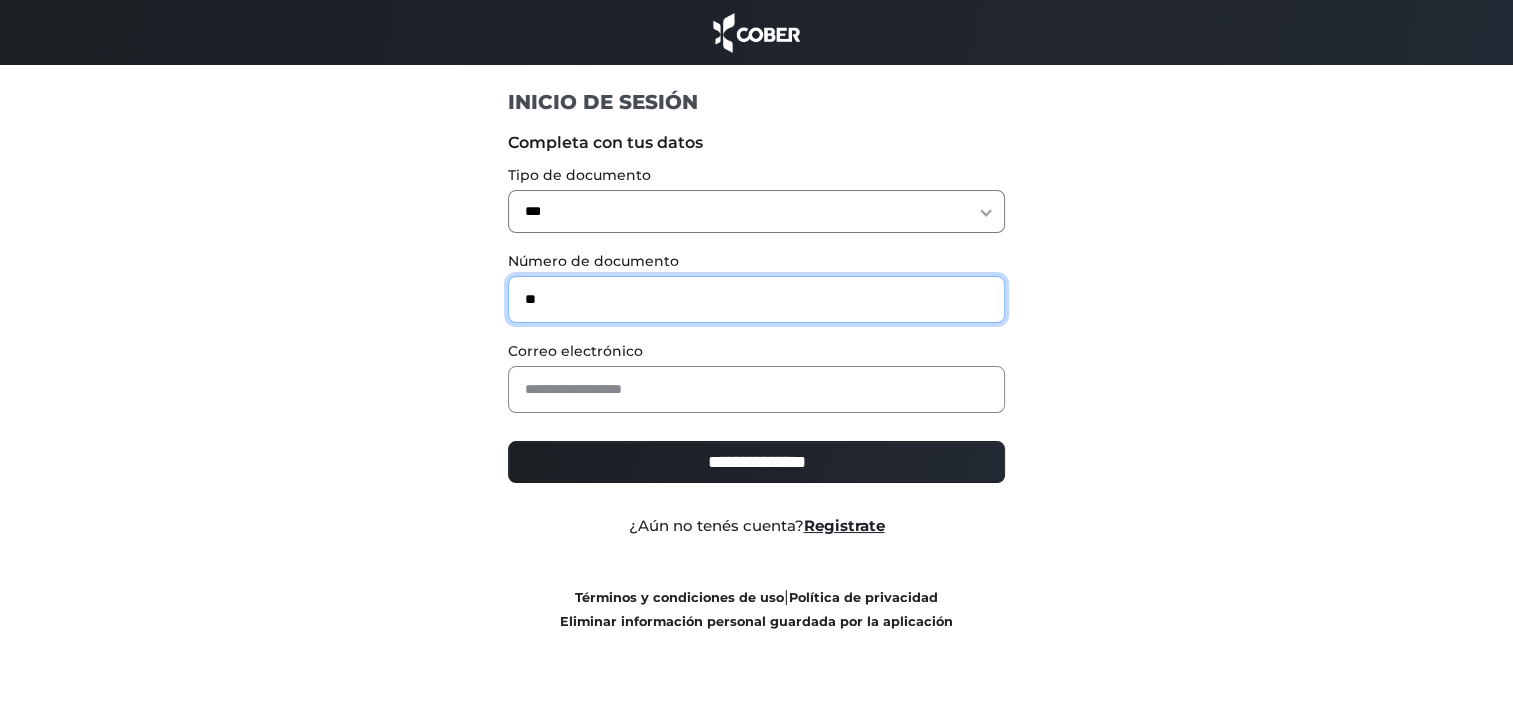 type on "**" 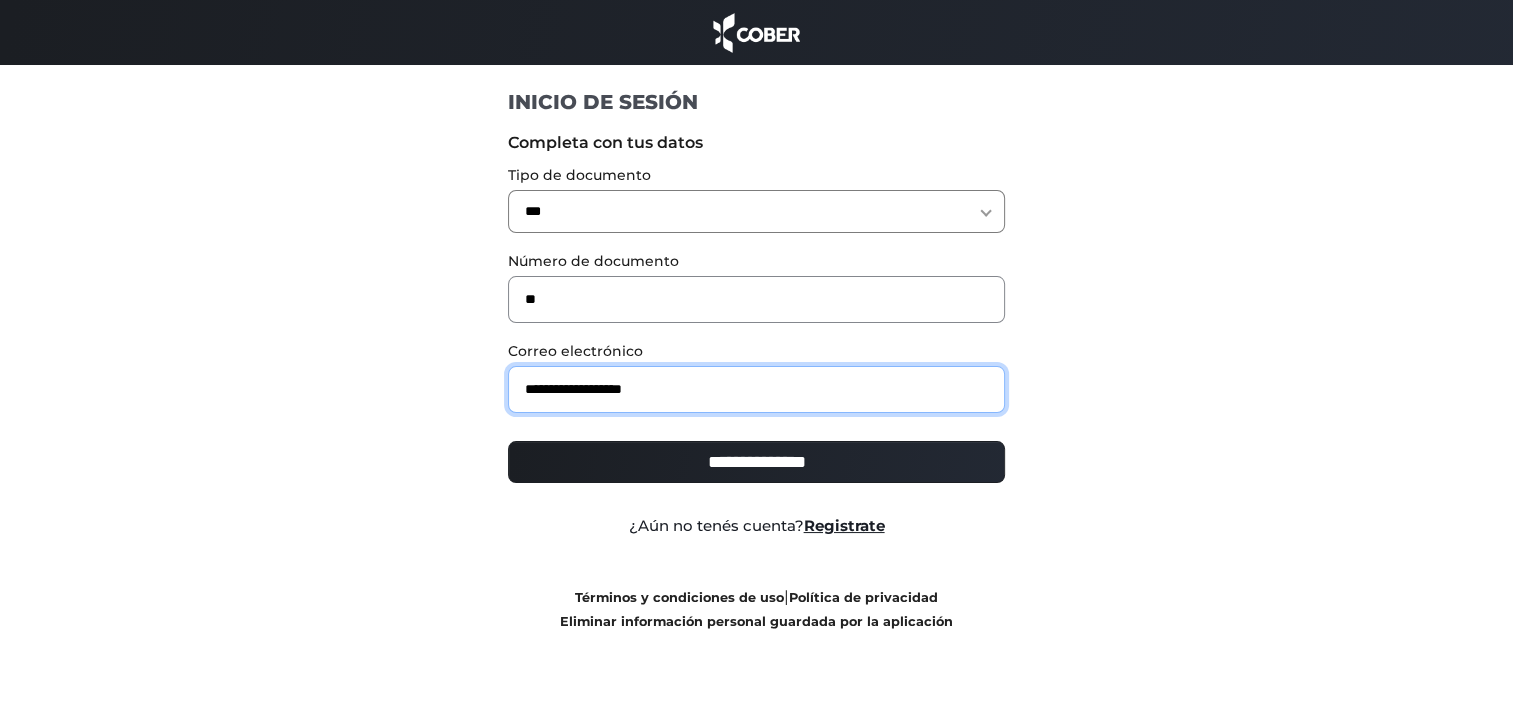 type on "**********" 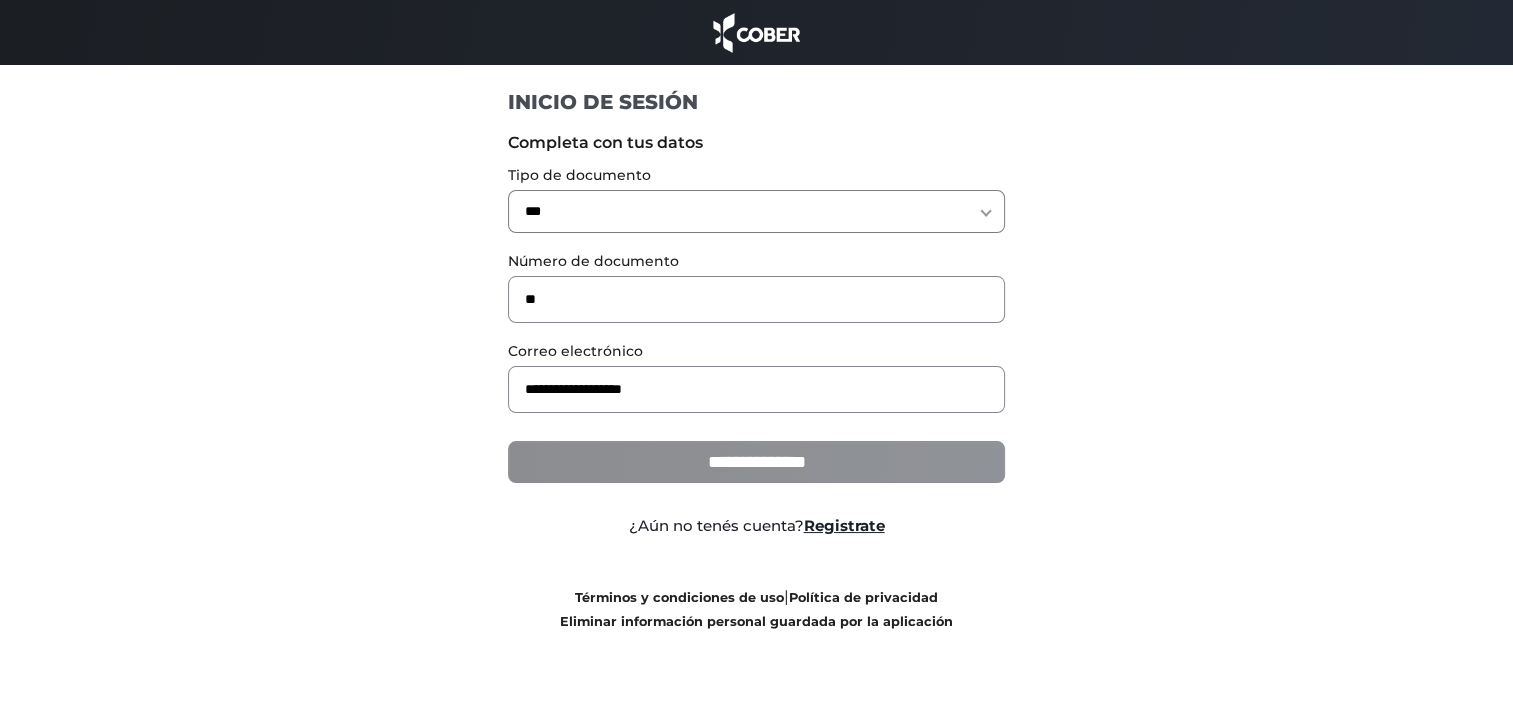 click on "**********" at bounding box center (756, 462) 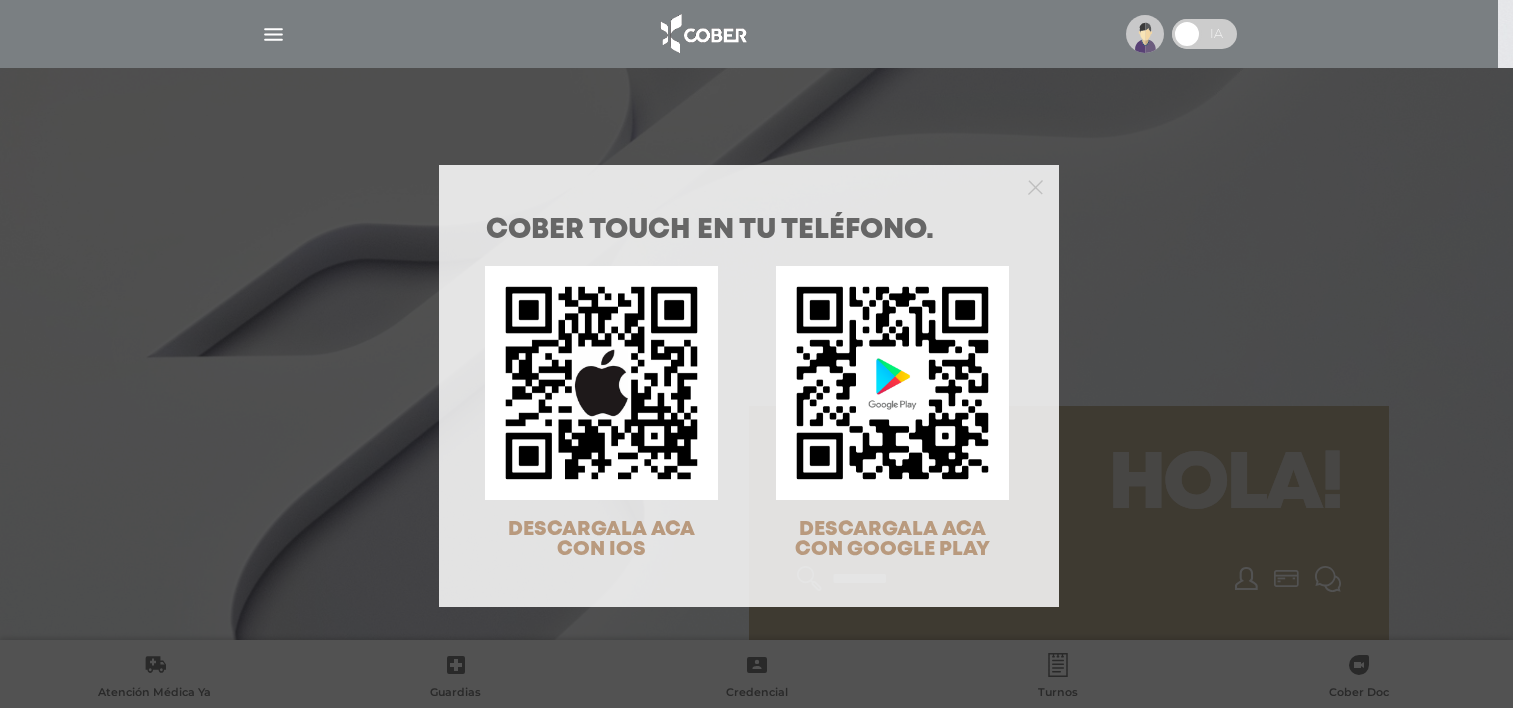 scroll, scrollTop: 0, scrollLeft: 0, axis: both 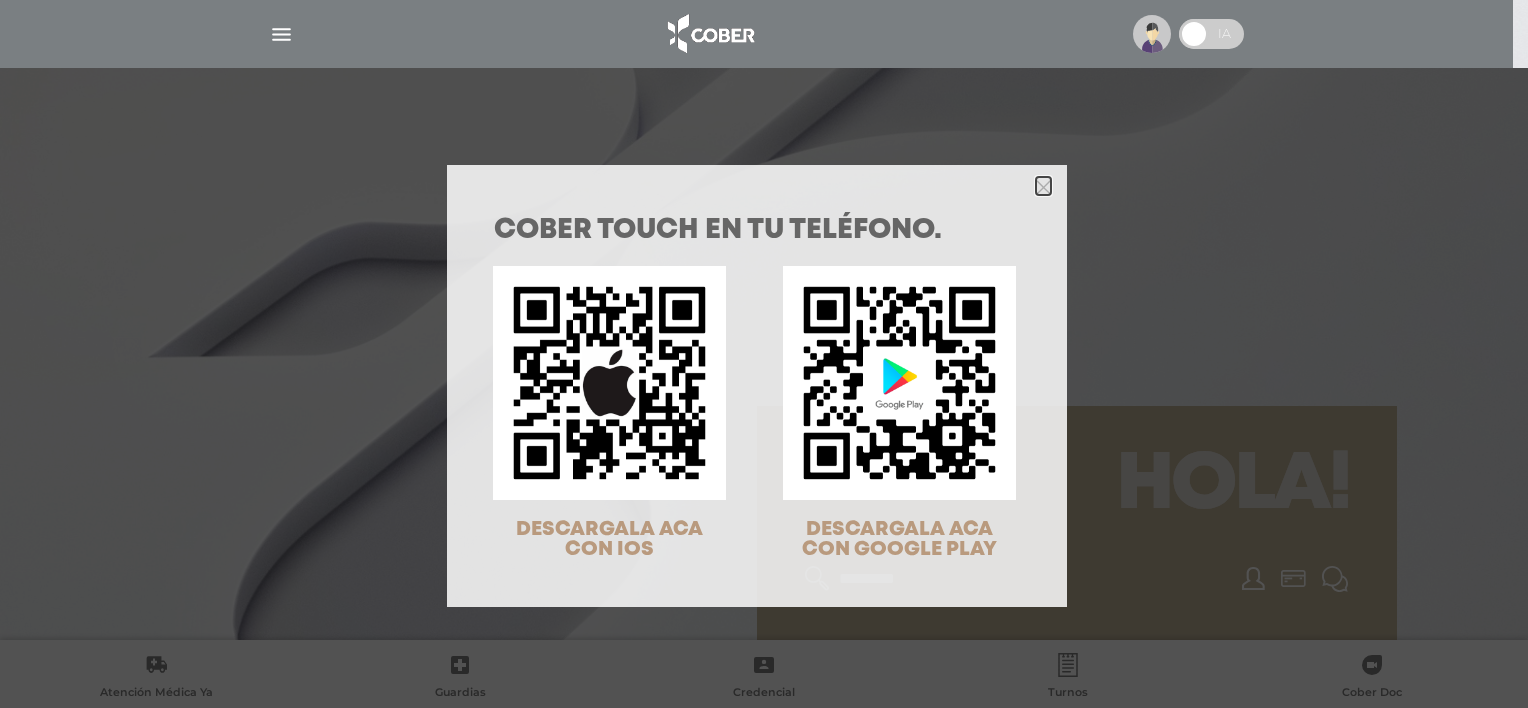 click 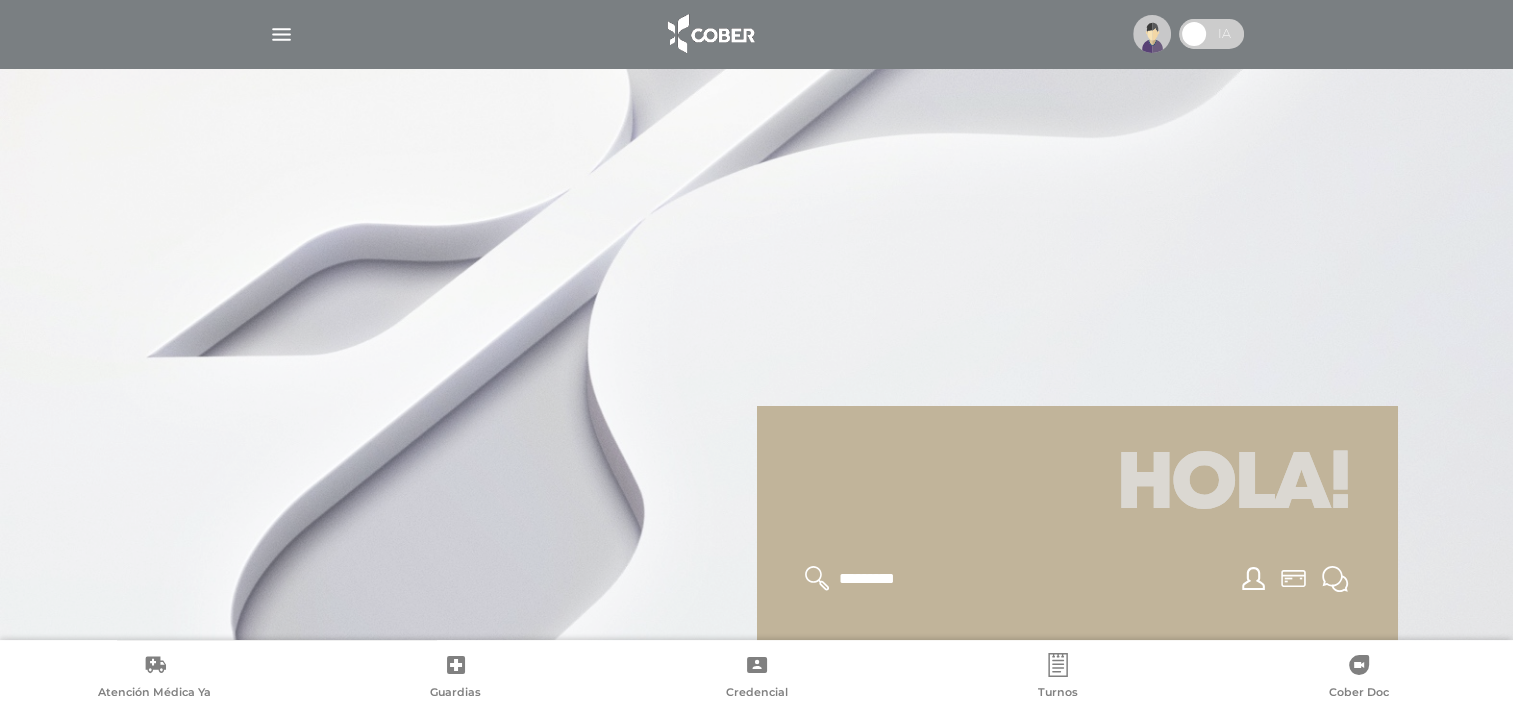 click at bounding box center (281, 34) 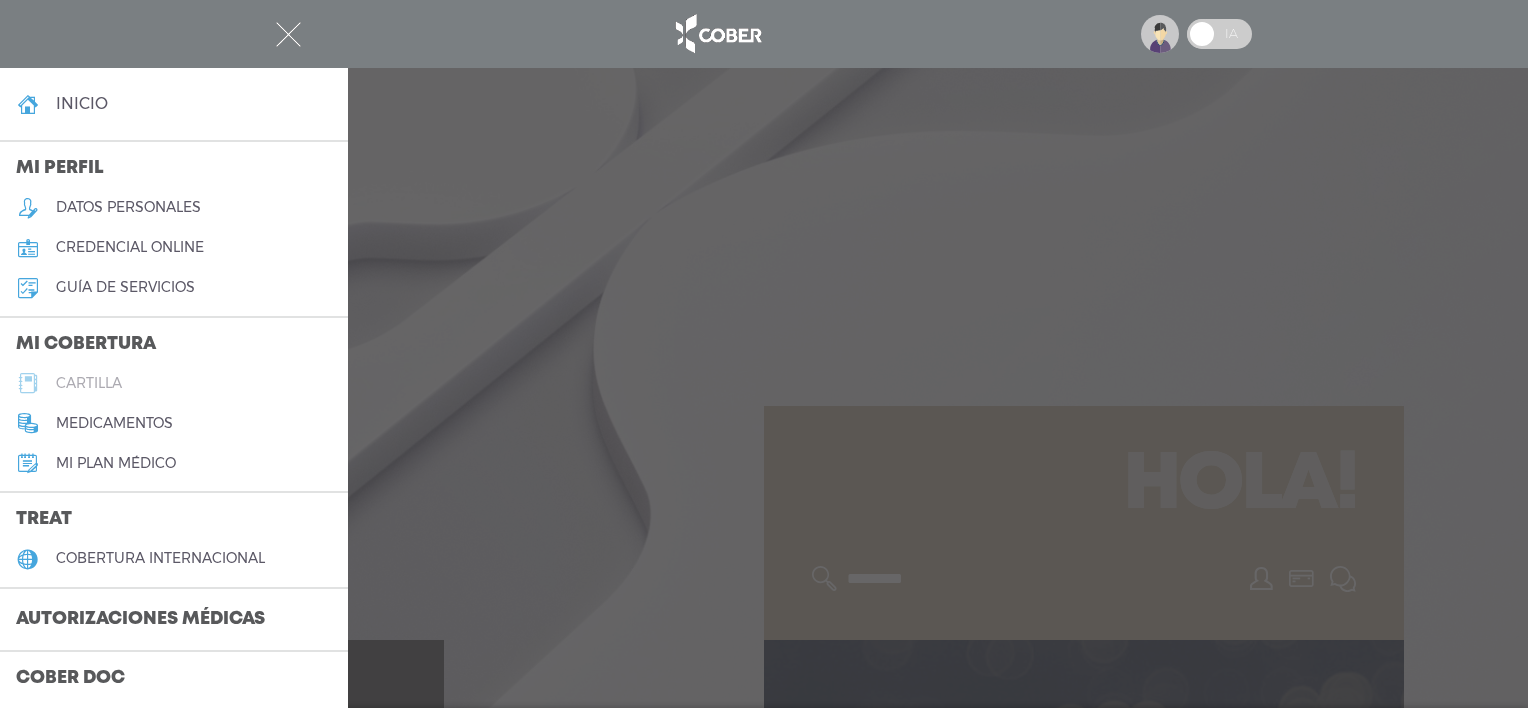 click on "cartilla" at bounding box center (174, 383) 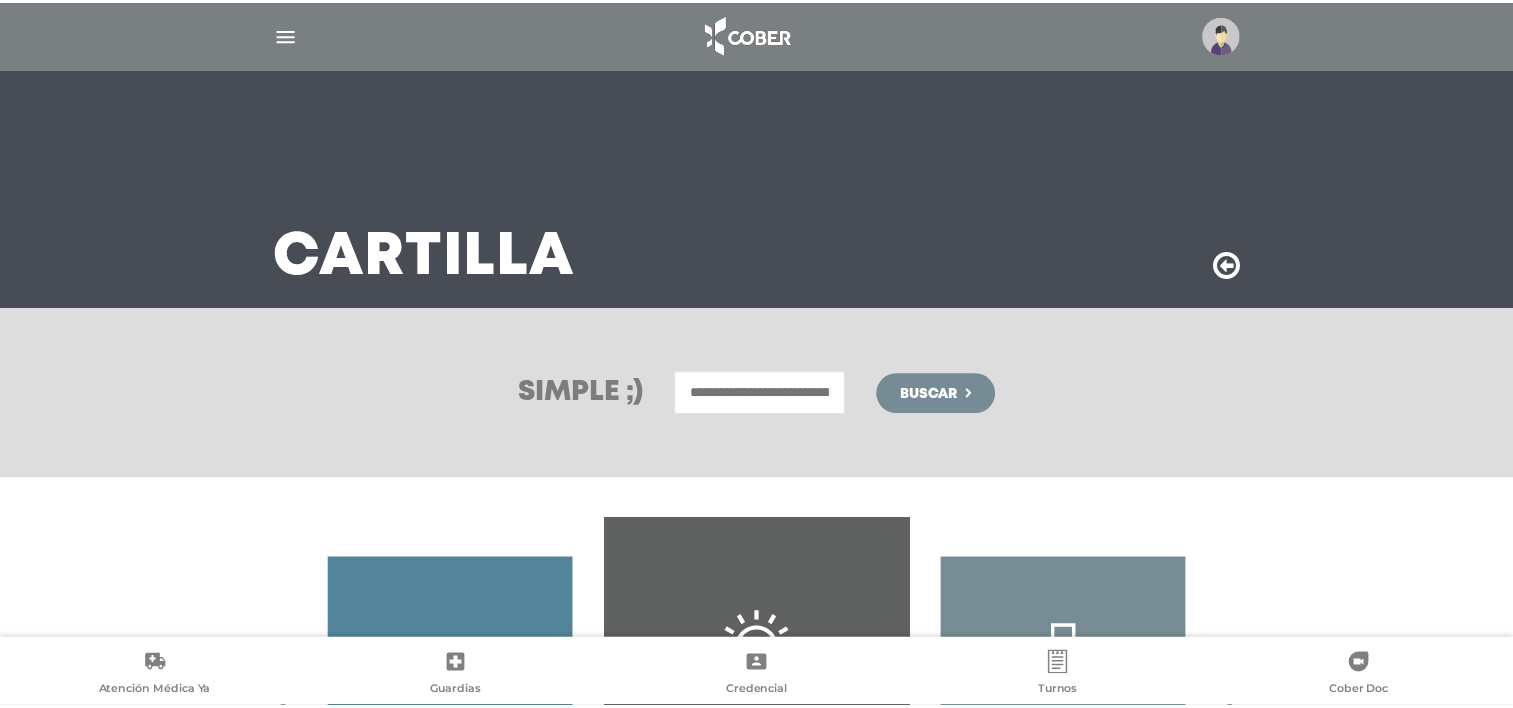 scroll, scrollTop: 0, scrollLeft: 0, axis: both 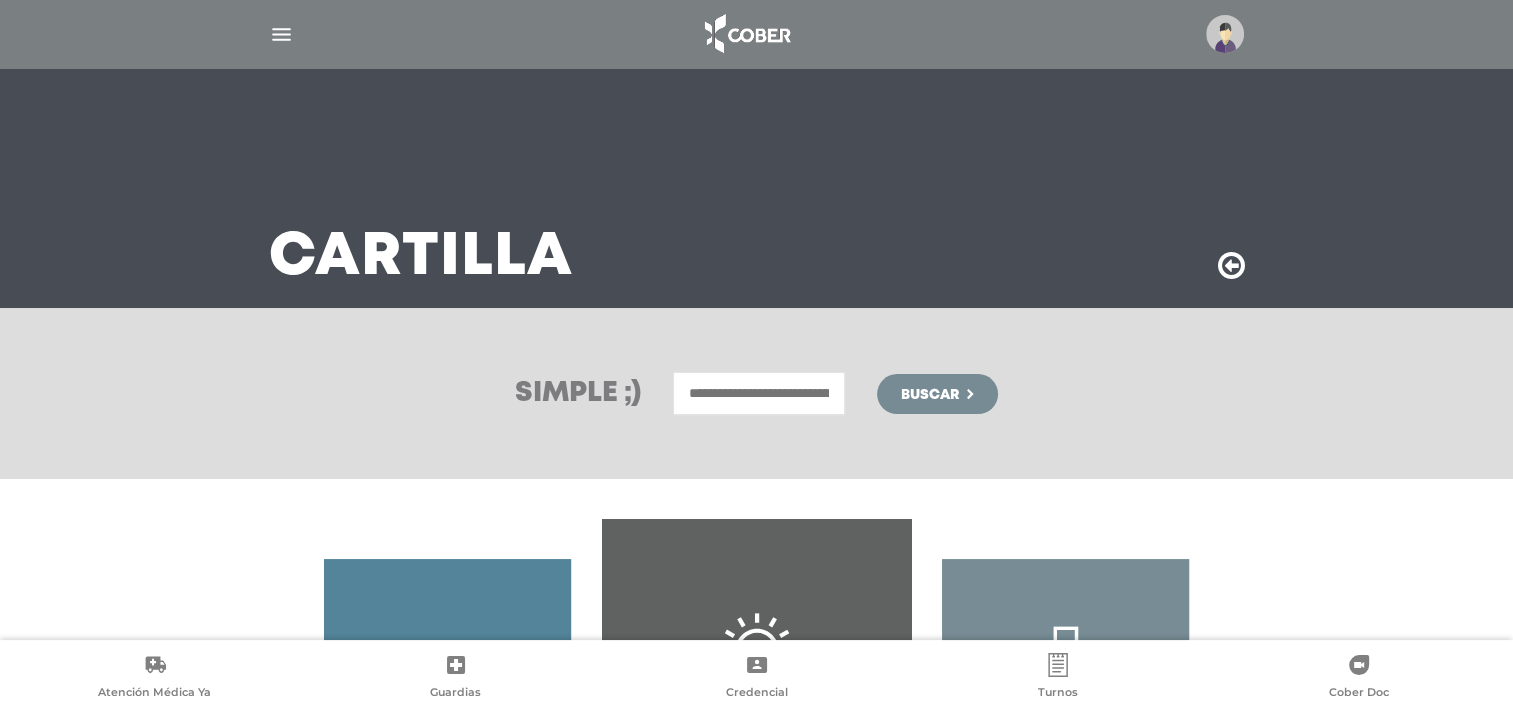drag, startPoint x: 0, startPoint y: 0, endPoint x: 791, endPoint y: 393, distance: 883.2497 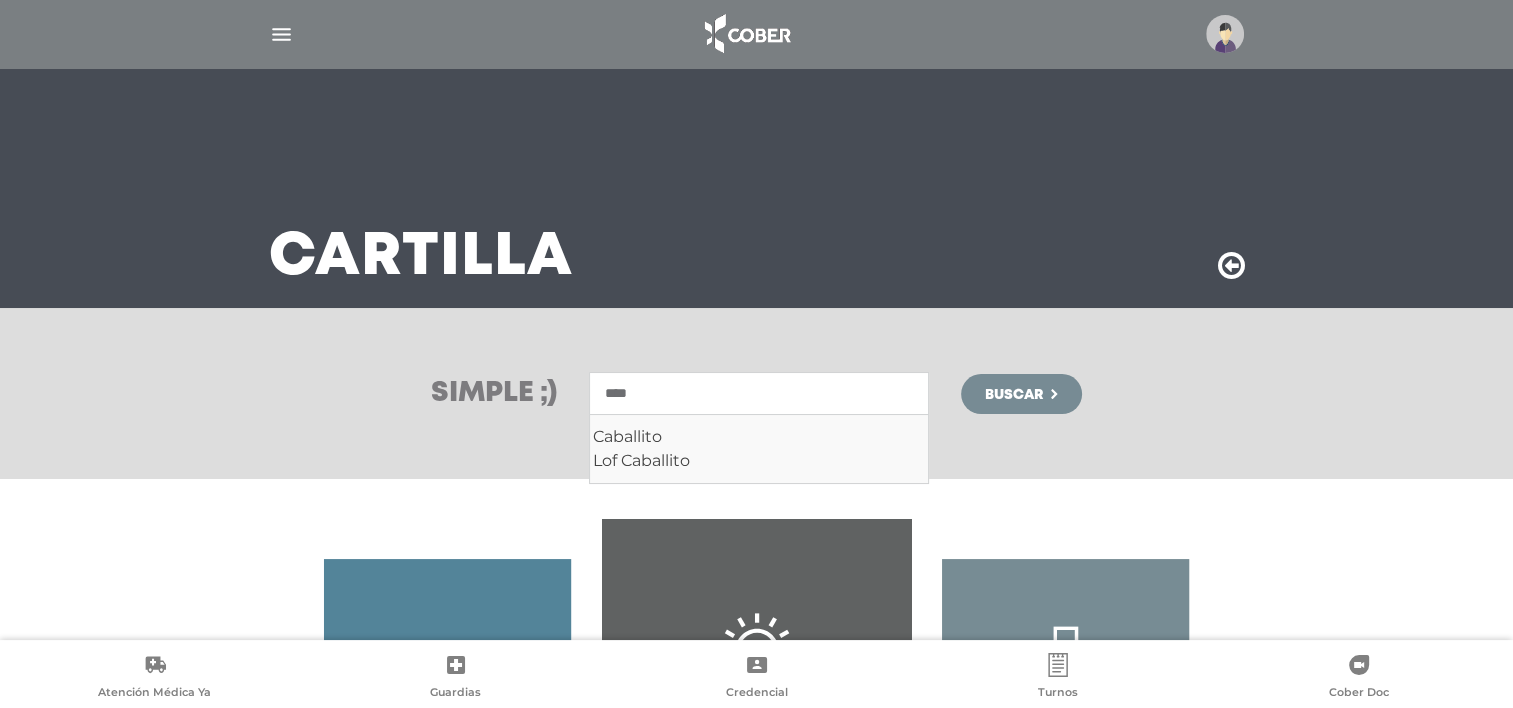 type on "****" 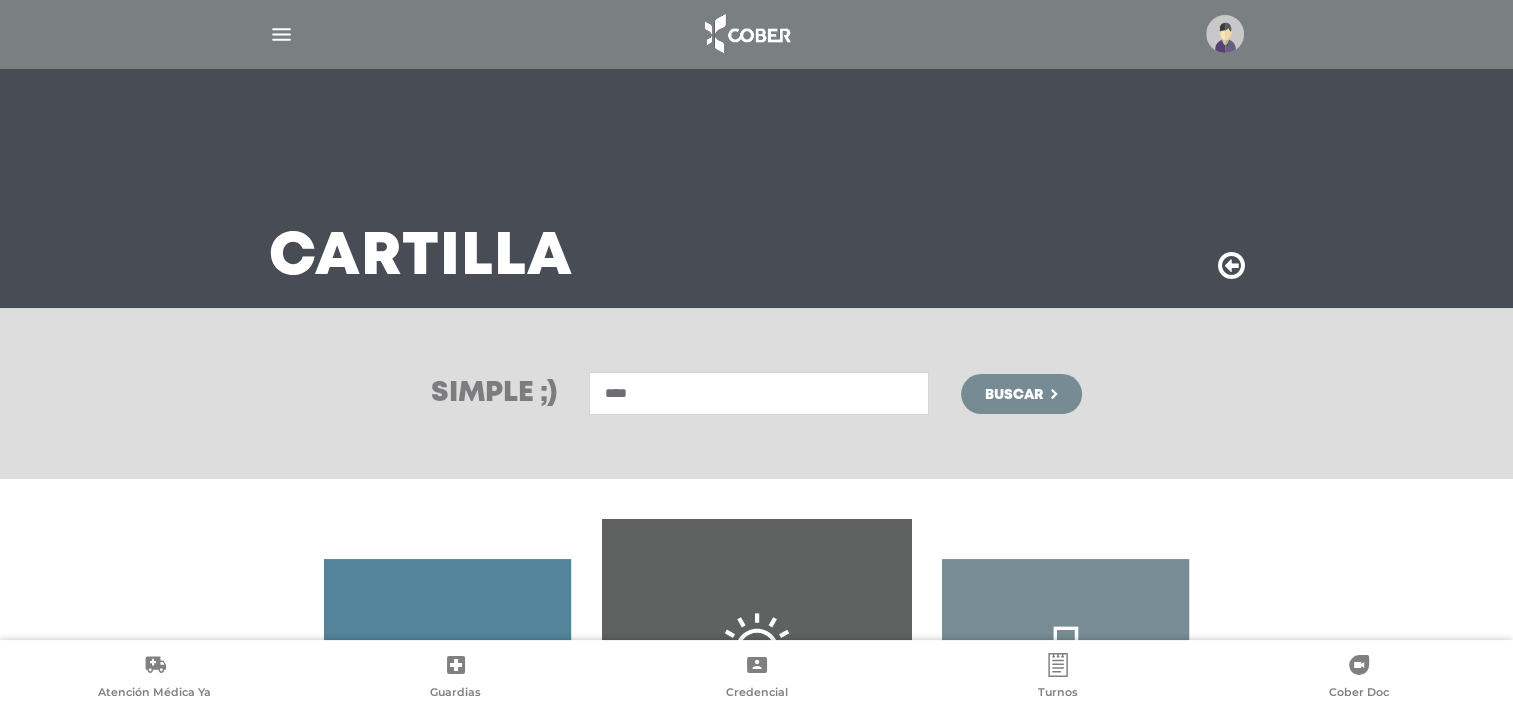 click on "Buscar" at bounding box center [1014, 395] 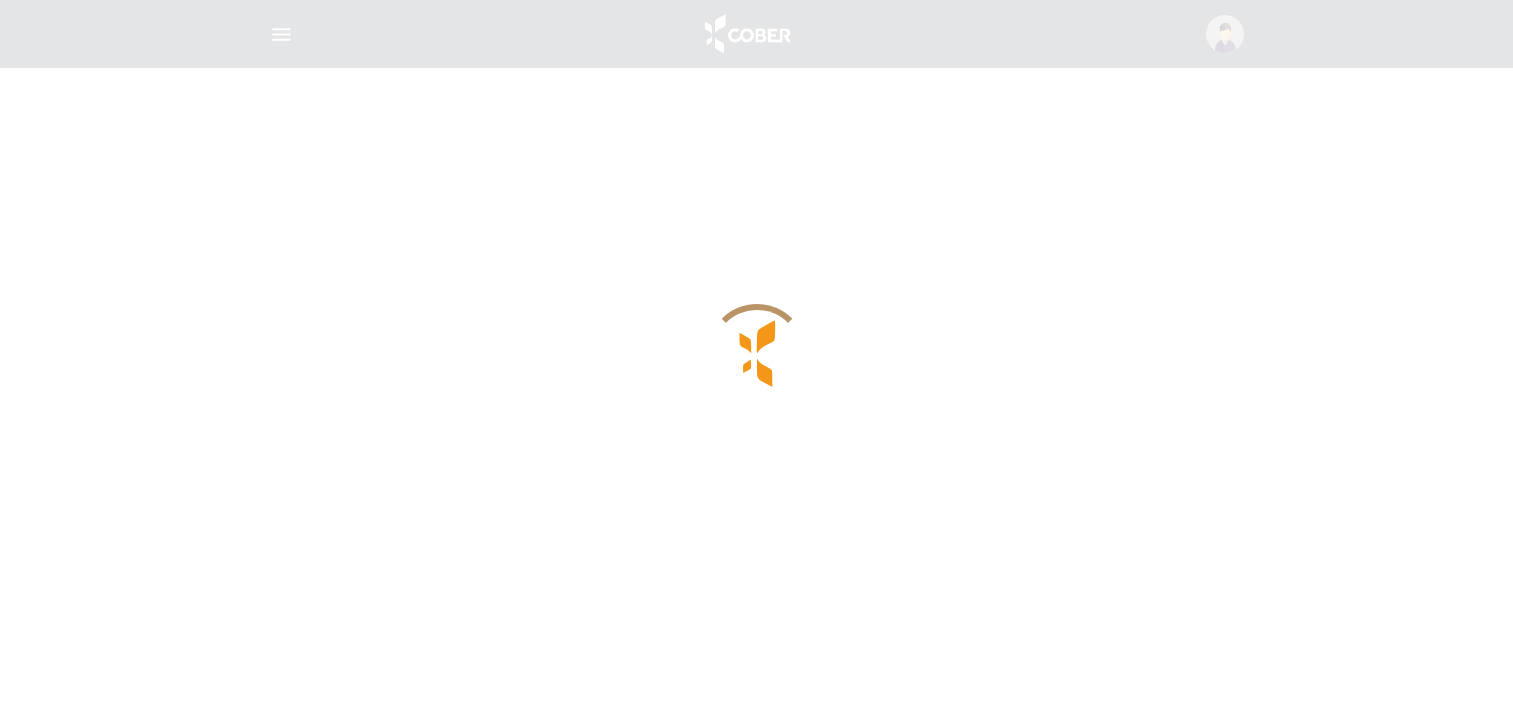 scroll, scrollTop: 0, scrollLeft: 0, axis: both 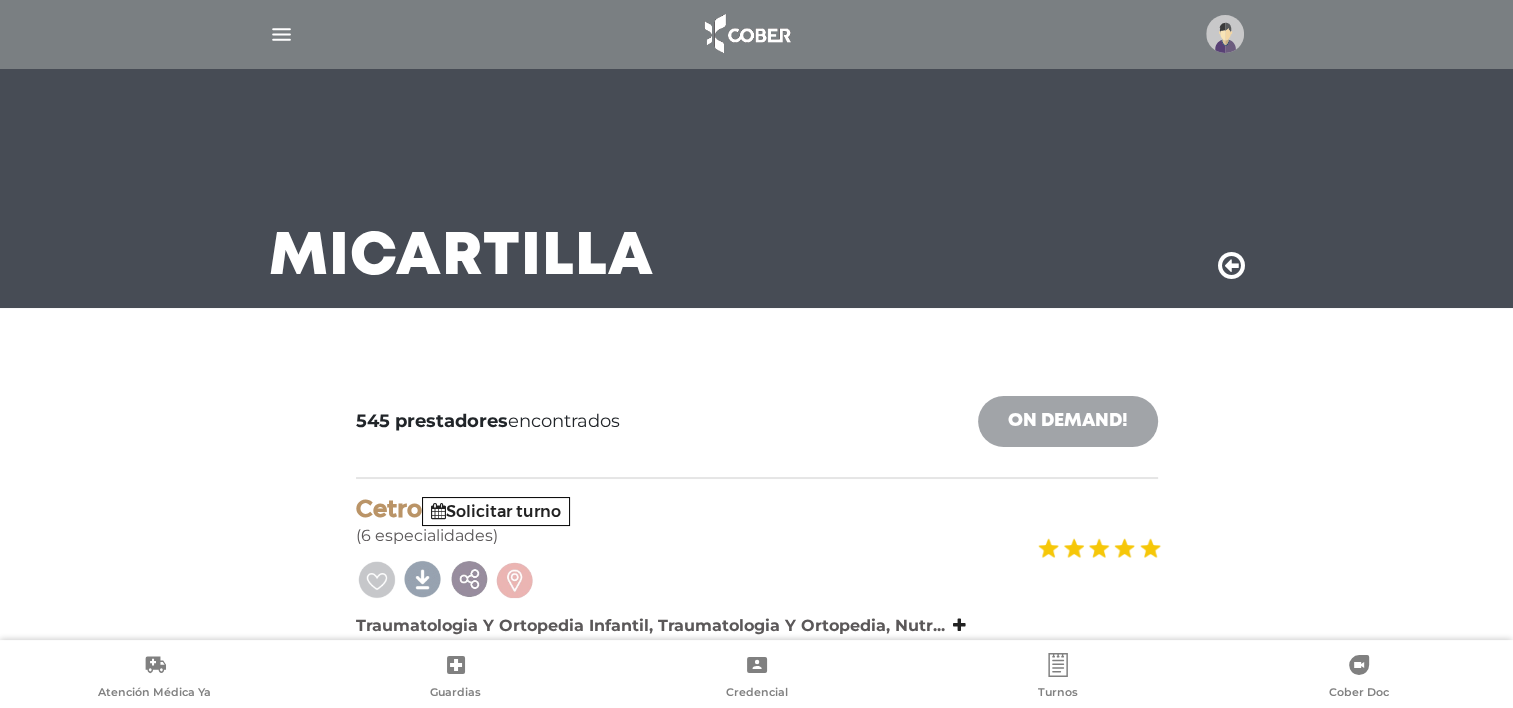 click on "On Demand!" at bounding box center (1068, 421) 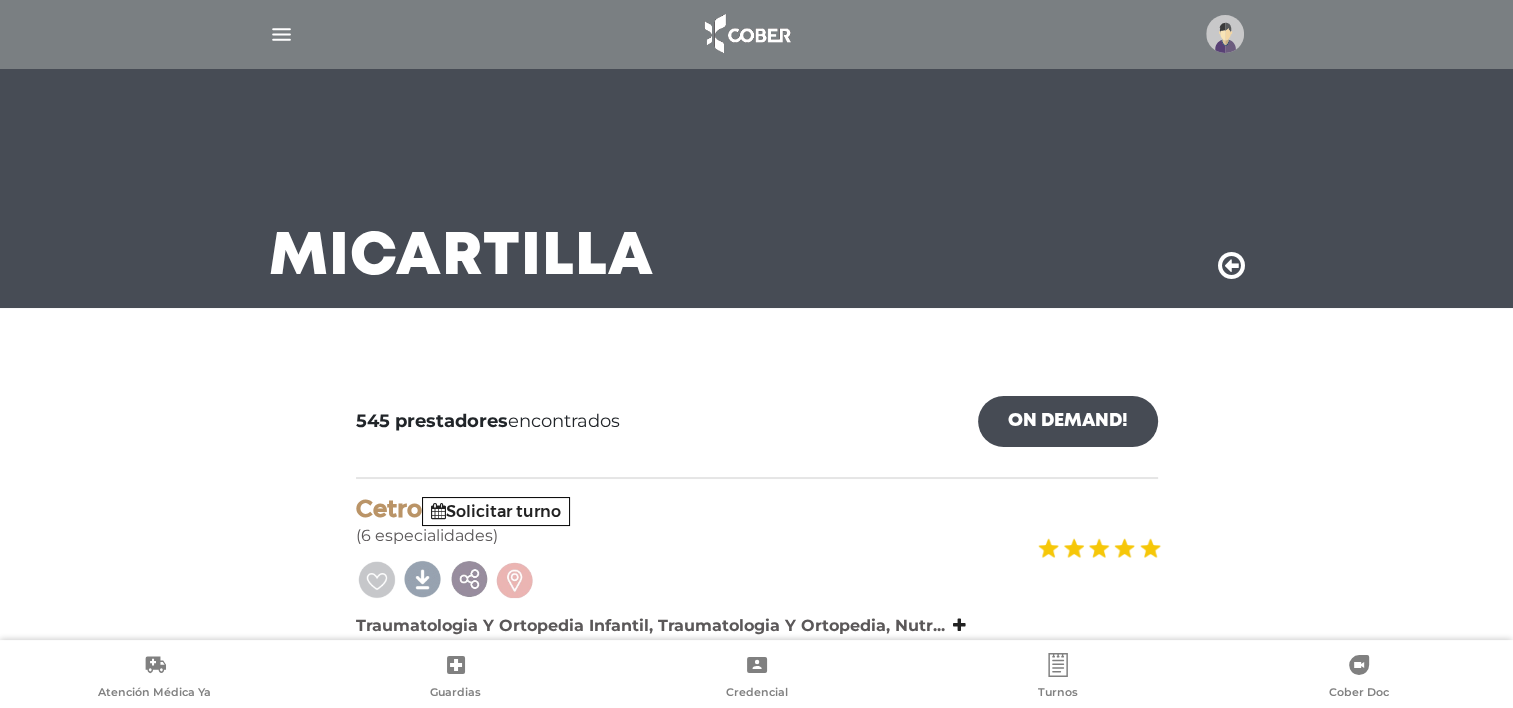 click at bounding box center (281, 34) 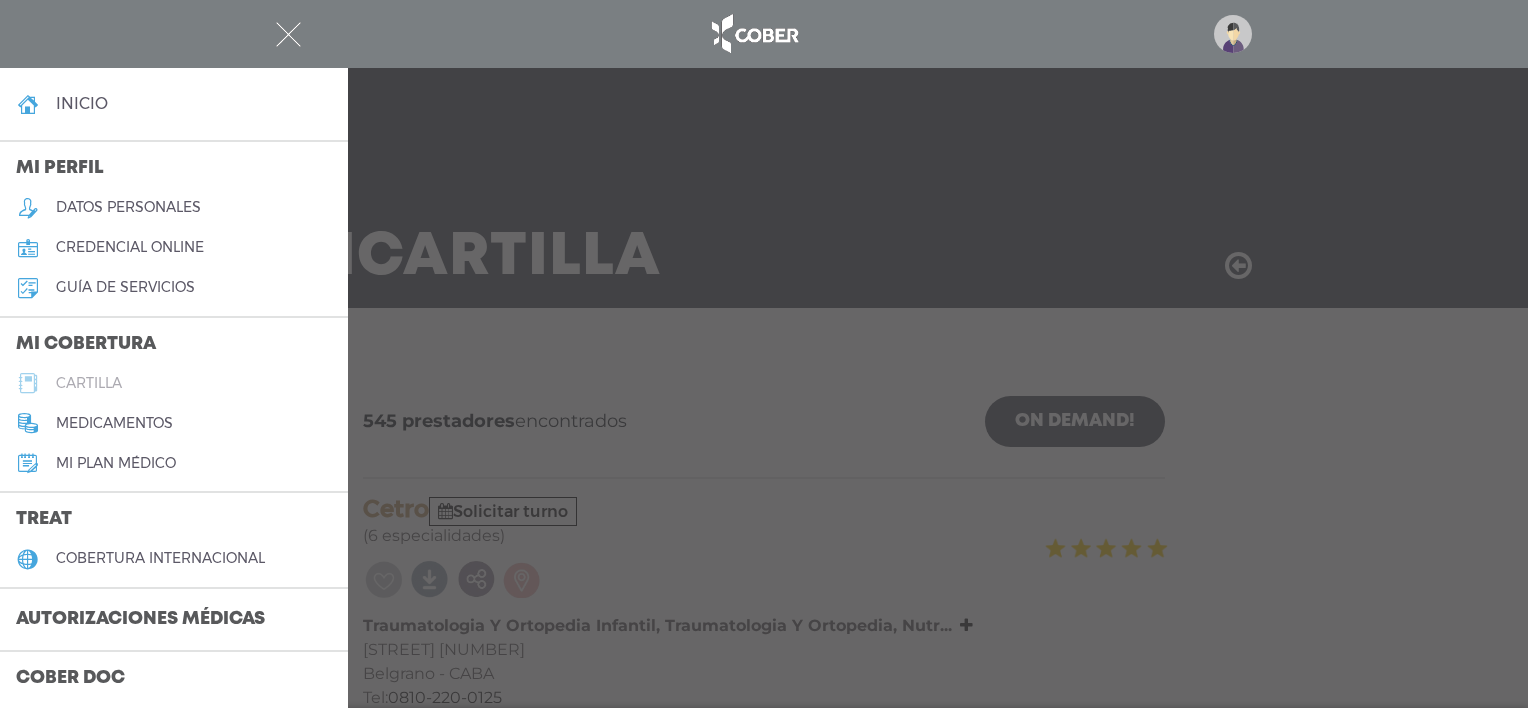 click on "cartilla" at bounding box center [89, 383] 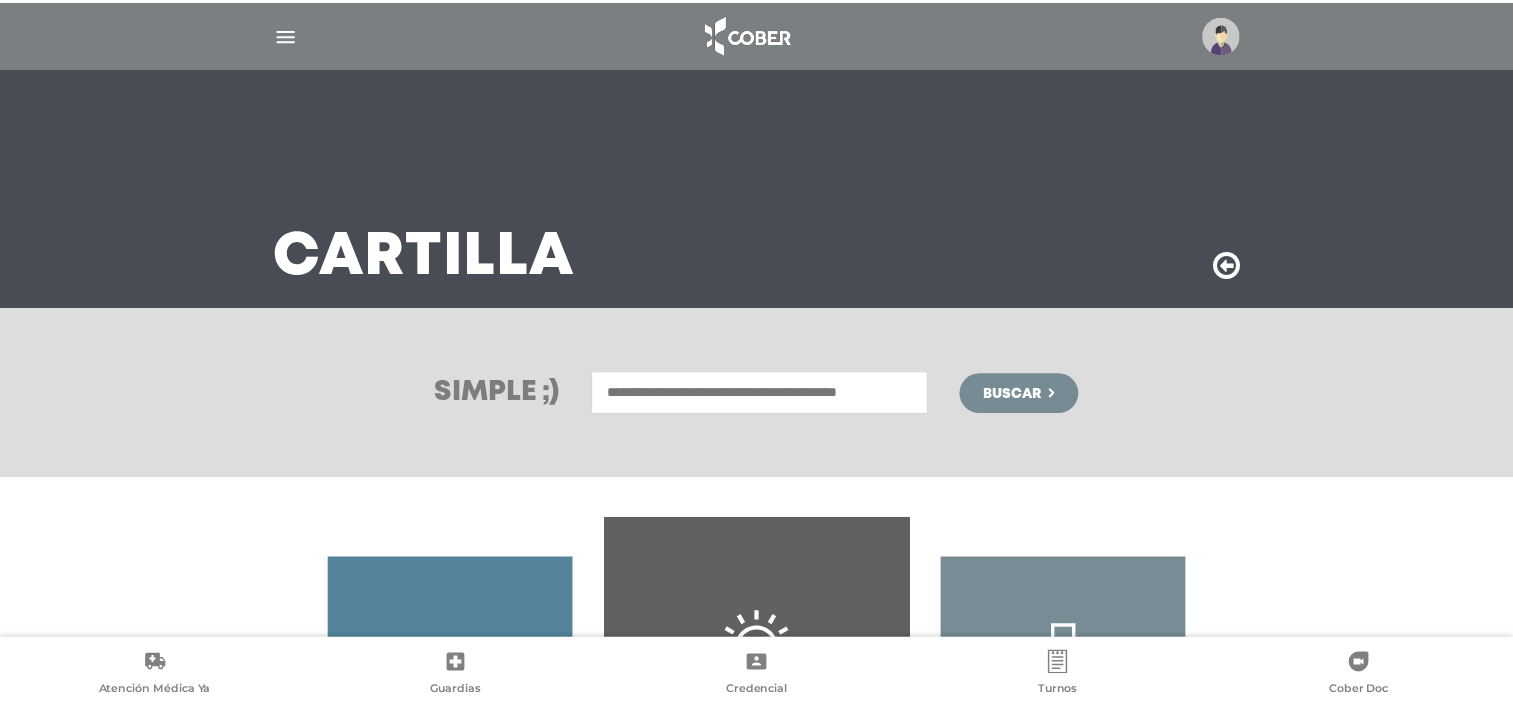 scroll, scrollTop: 0, scrollLeft: 0, axis: both 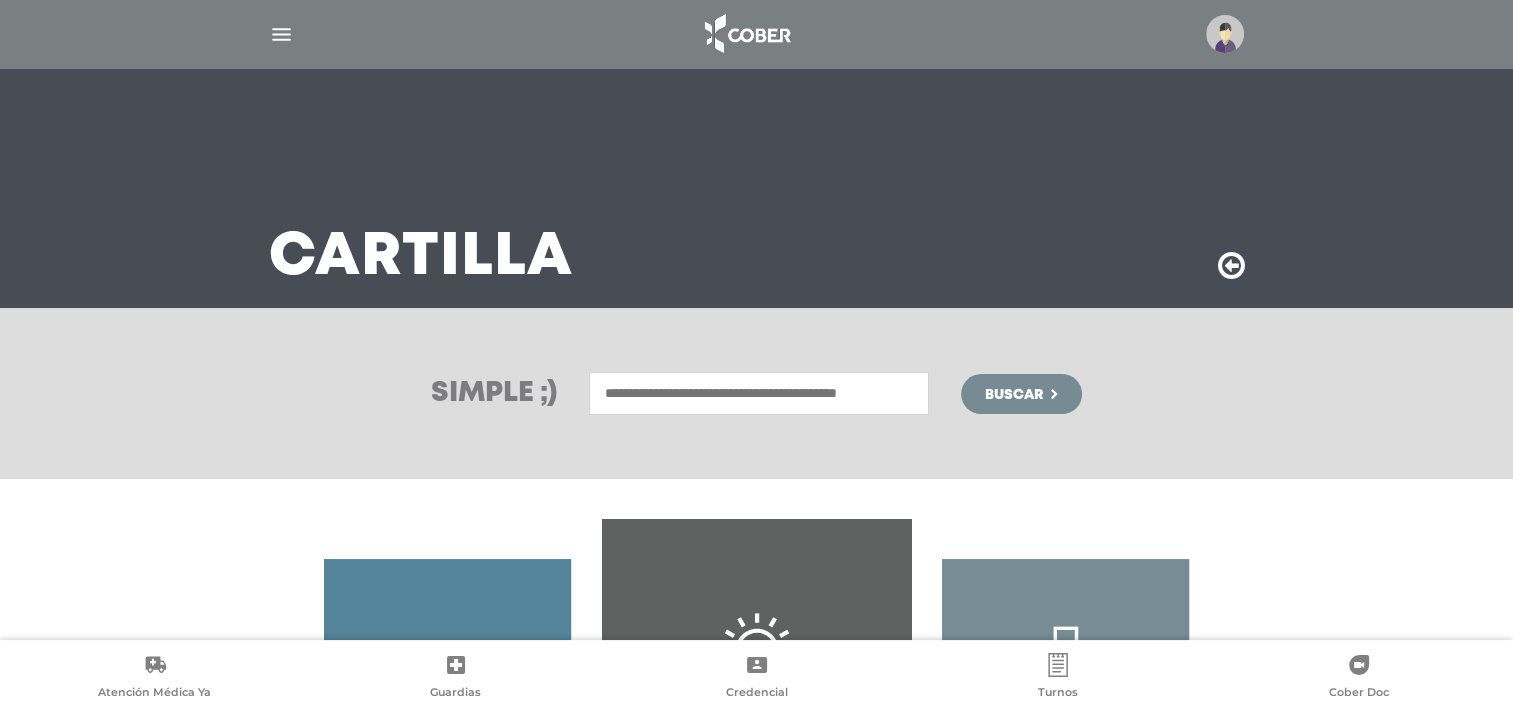 click at bounding box center (759, 393) 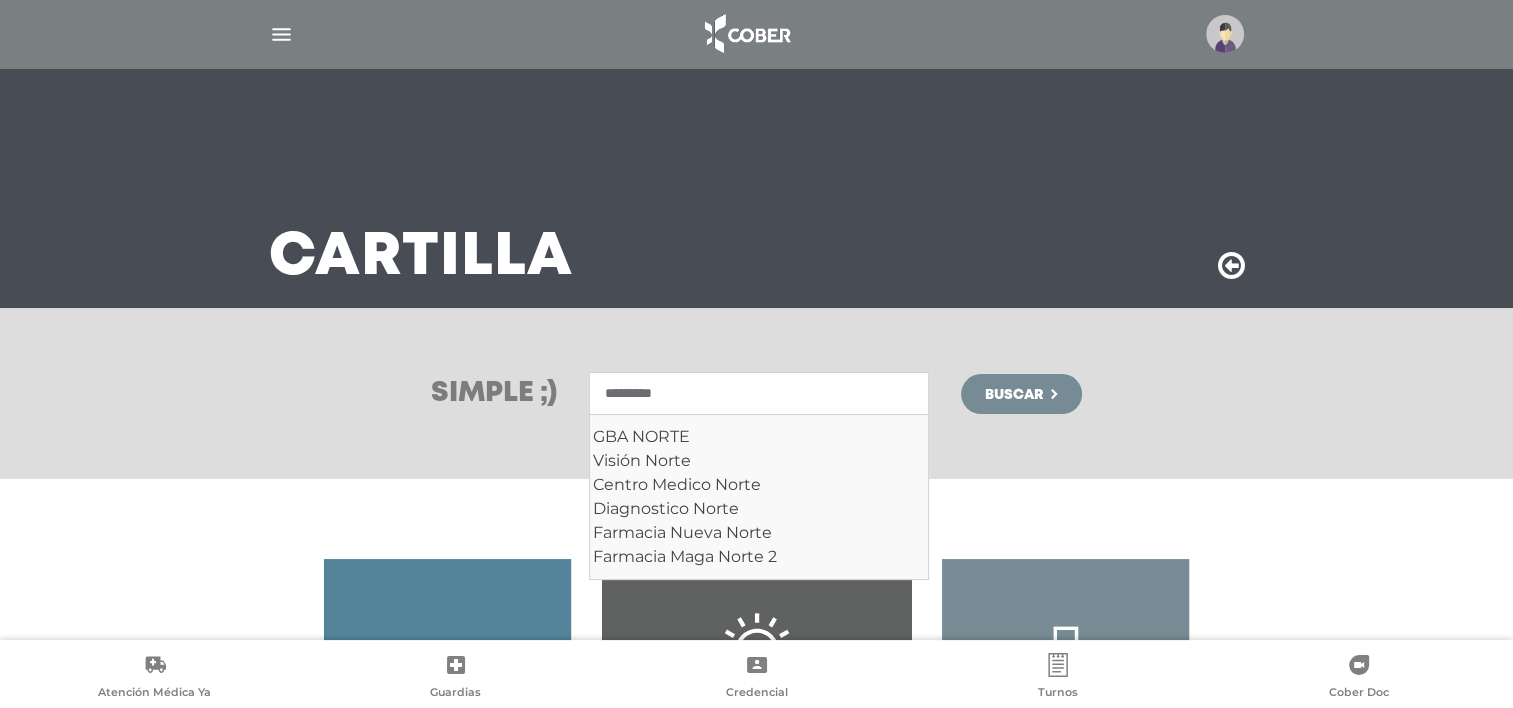 type on "*********" 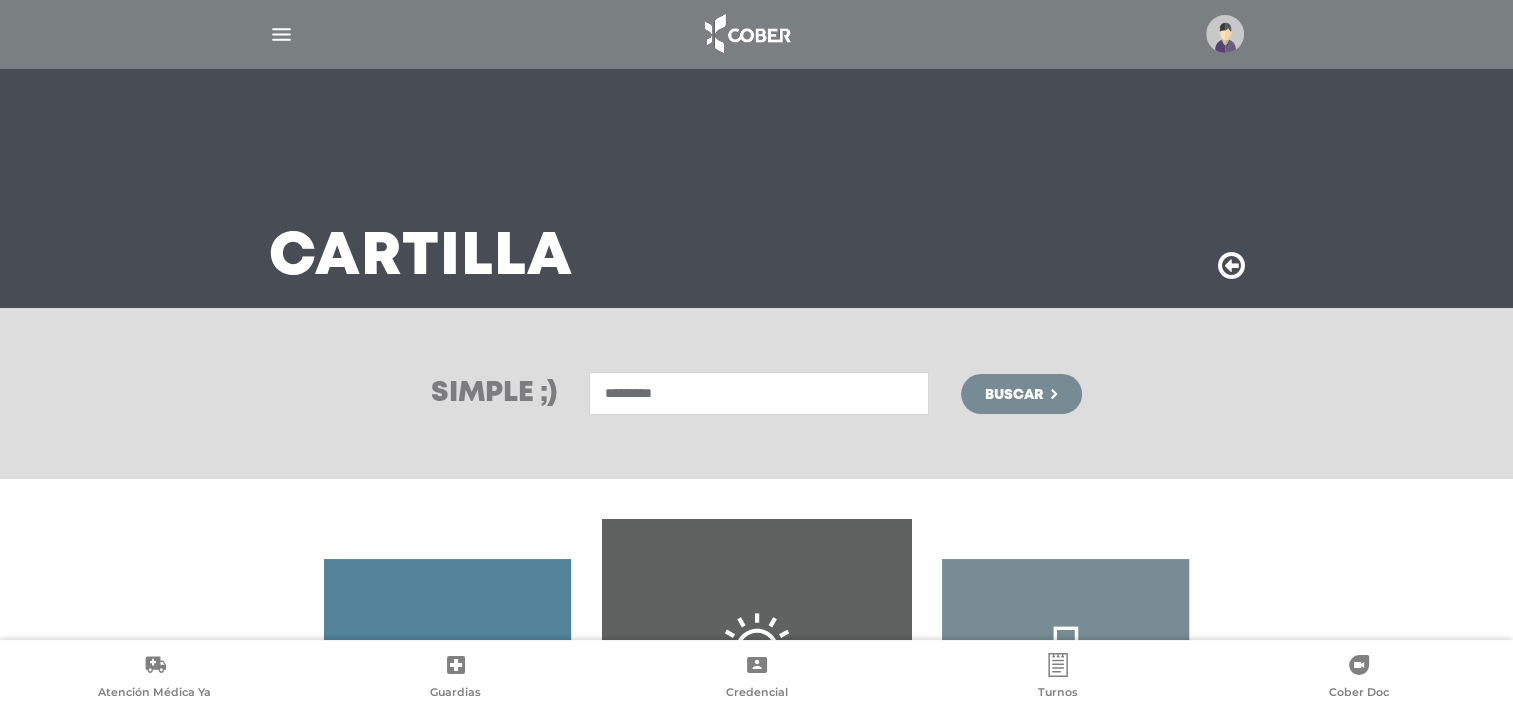 click on "Buscar" at bounding box center (1014, 395) 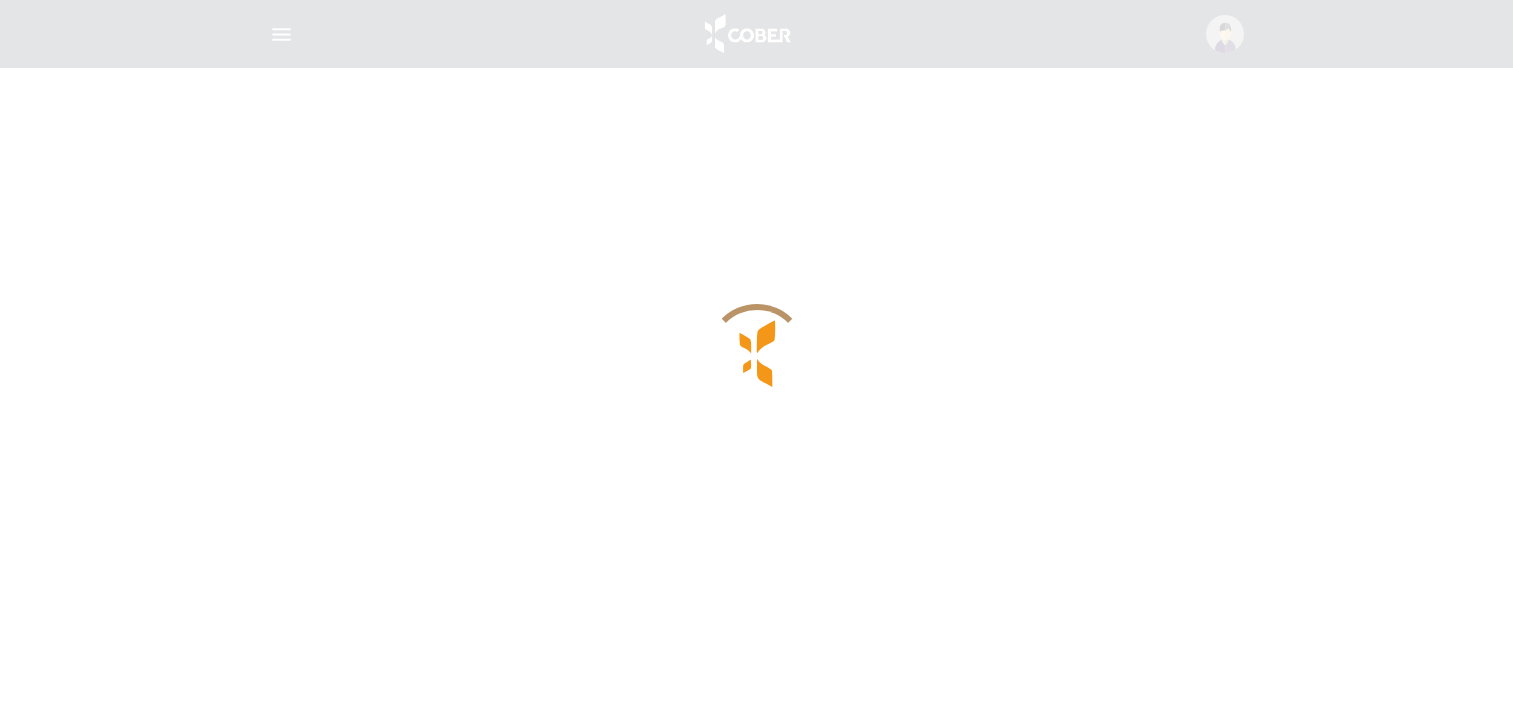 scroll, scrollTop: 0, scrollLeft: 0, axis: both 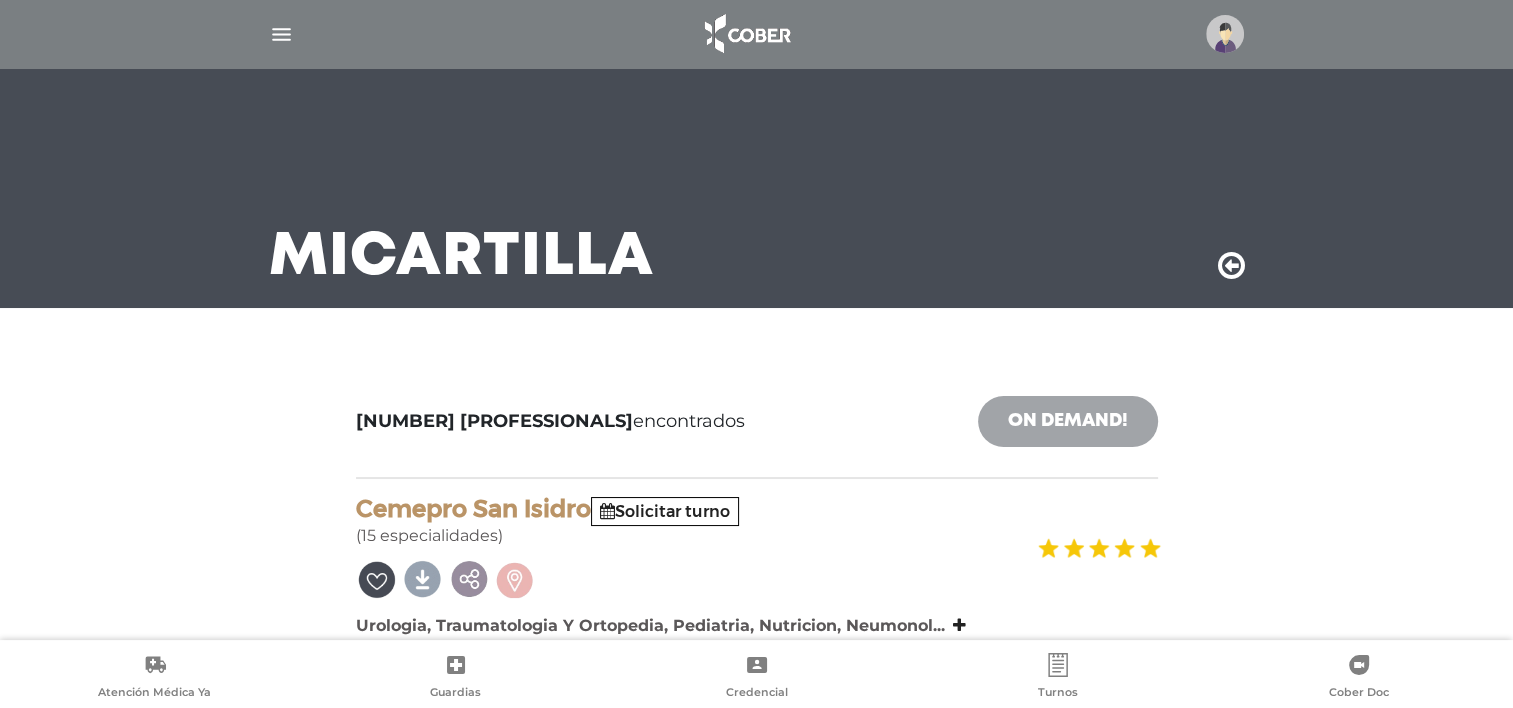 click on "On Demand!" at bounding box center (1068, 421) 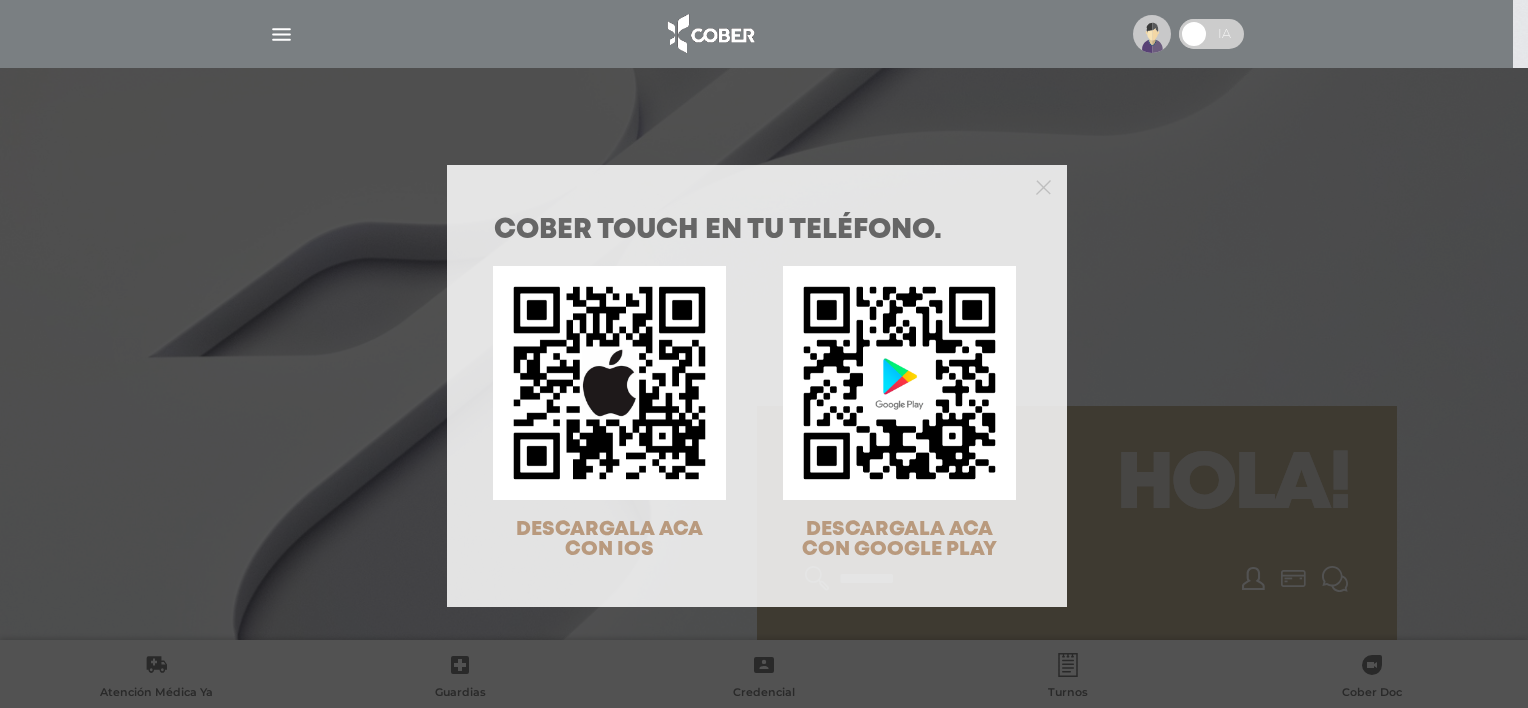 scroll, scrollTop: 0, scrollLeft: 0, axis: both 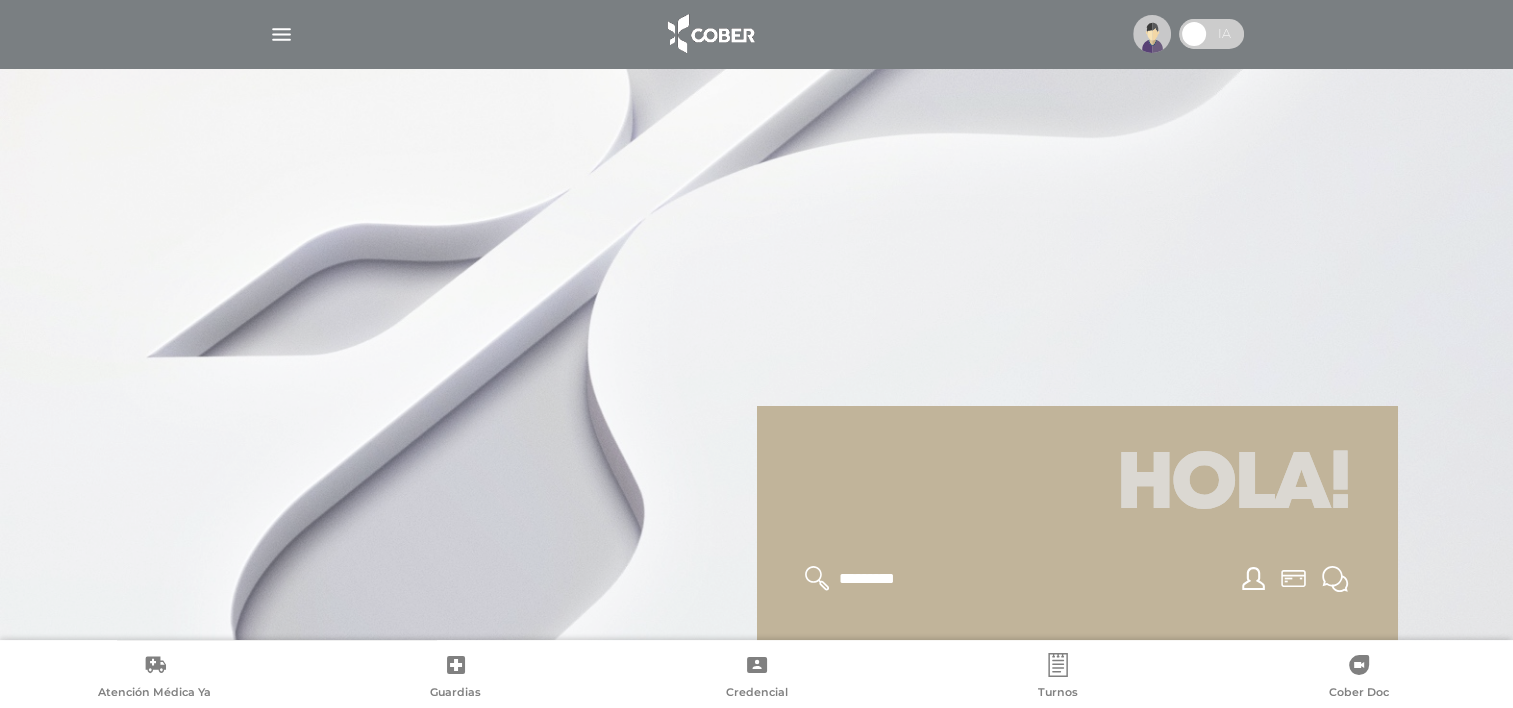 click at bounding box center (1152, 34) 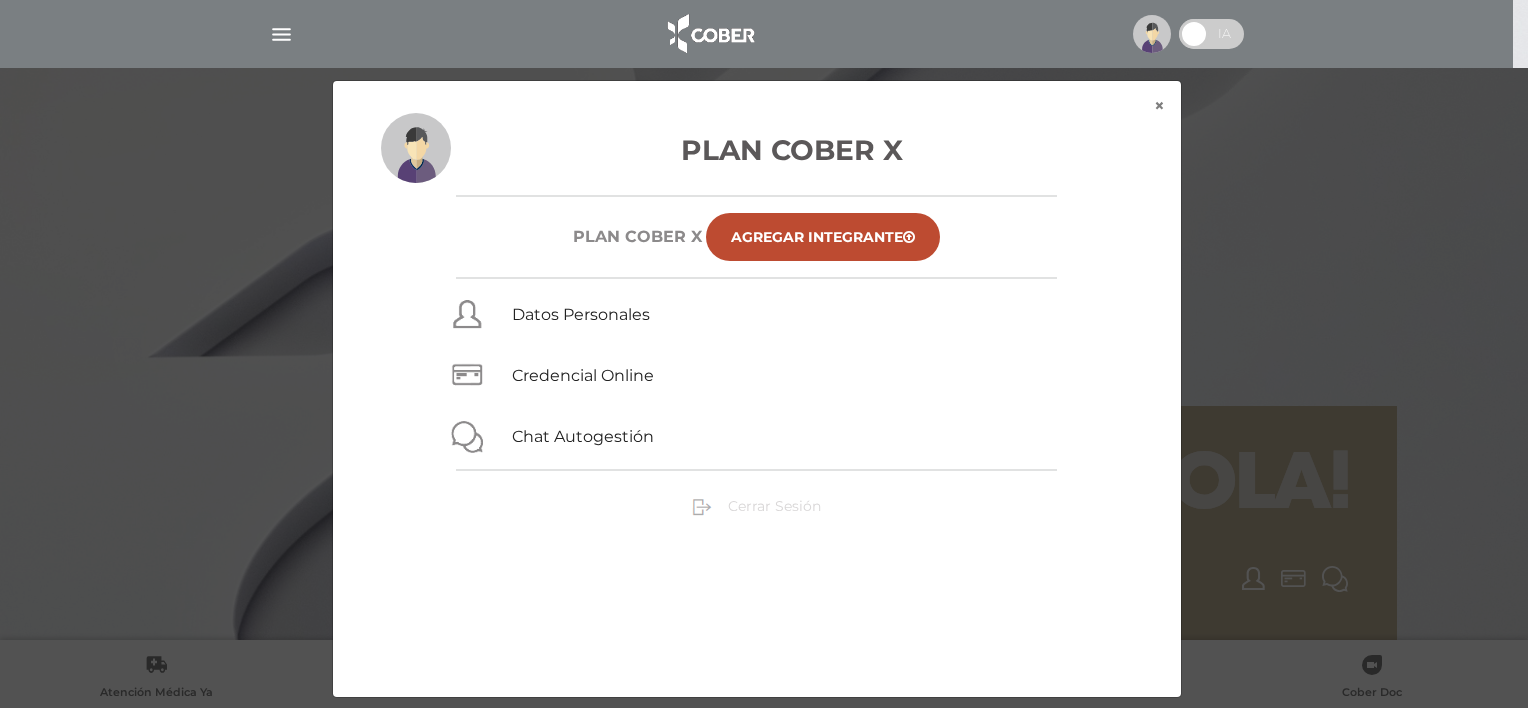 click on "Cerrar Sesión" at bounding box center [774, 506] 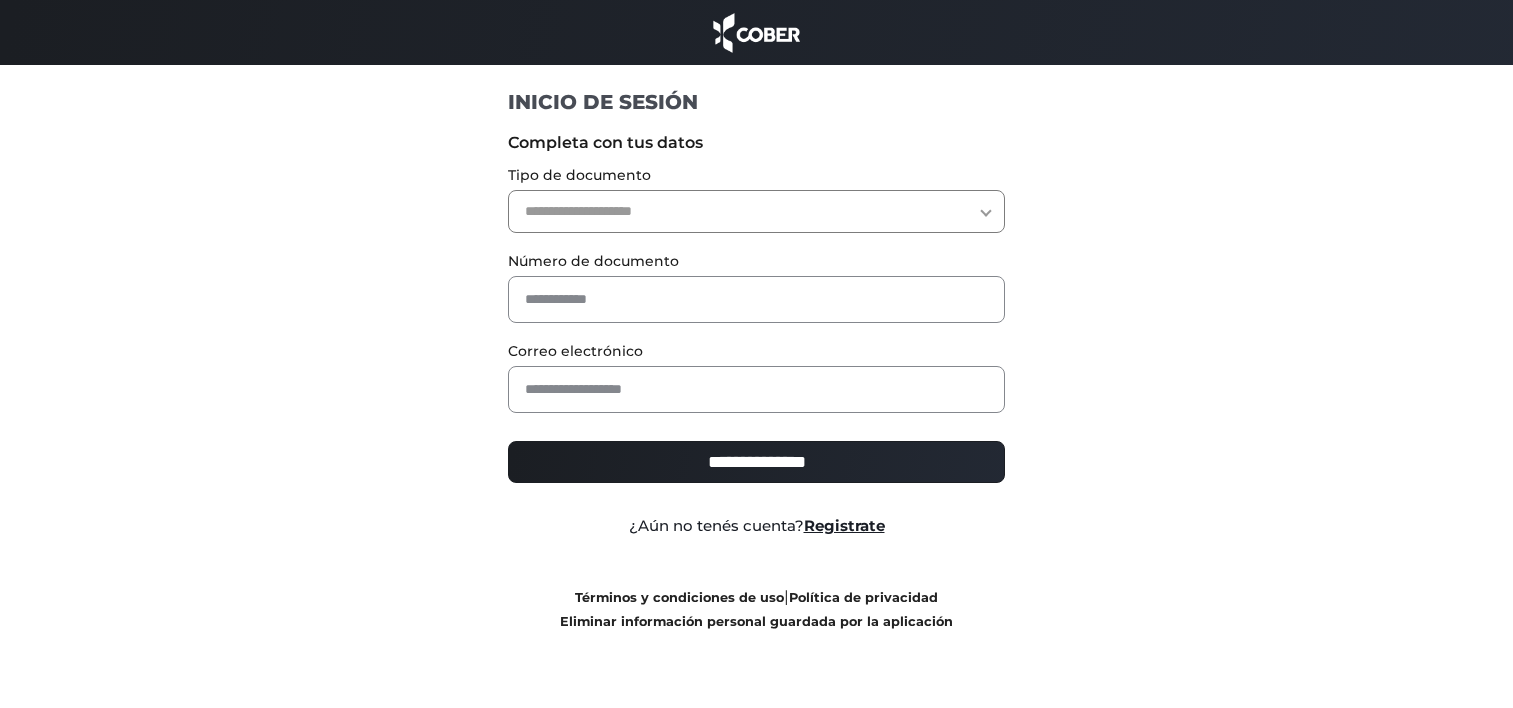 scroll, scrollTop: 0, scrollLeft: 0, axis: both 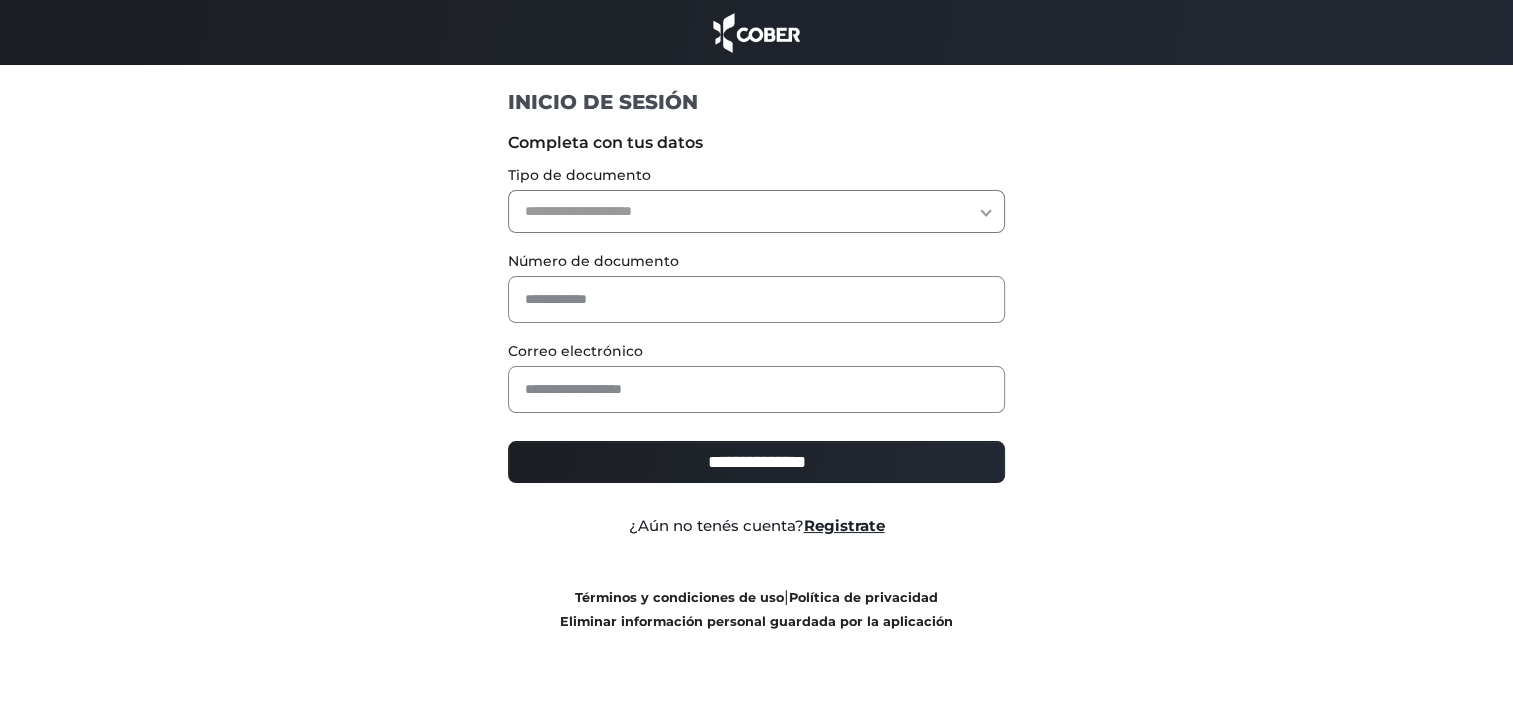 click on "**********" at bounding box center [756, 211] 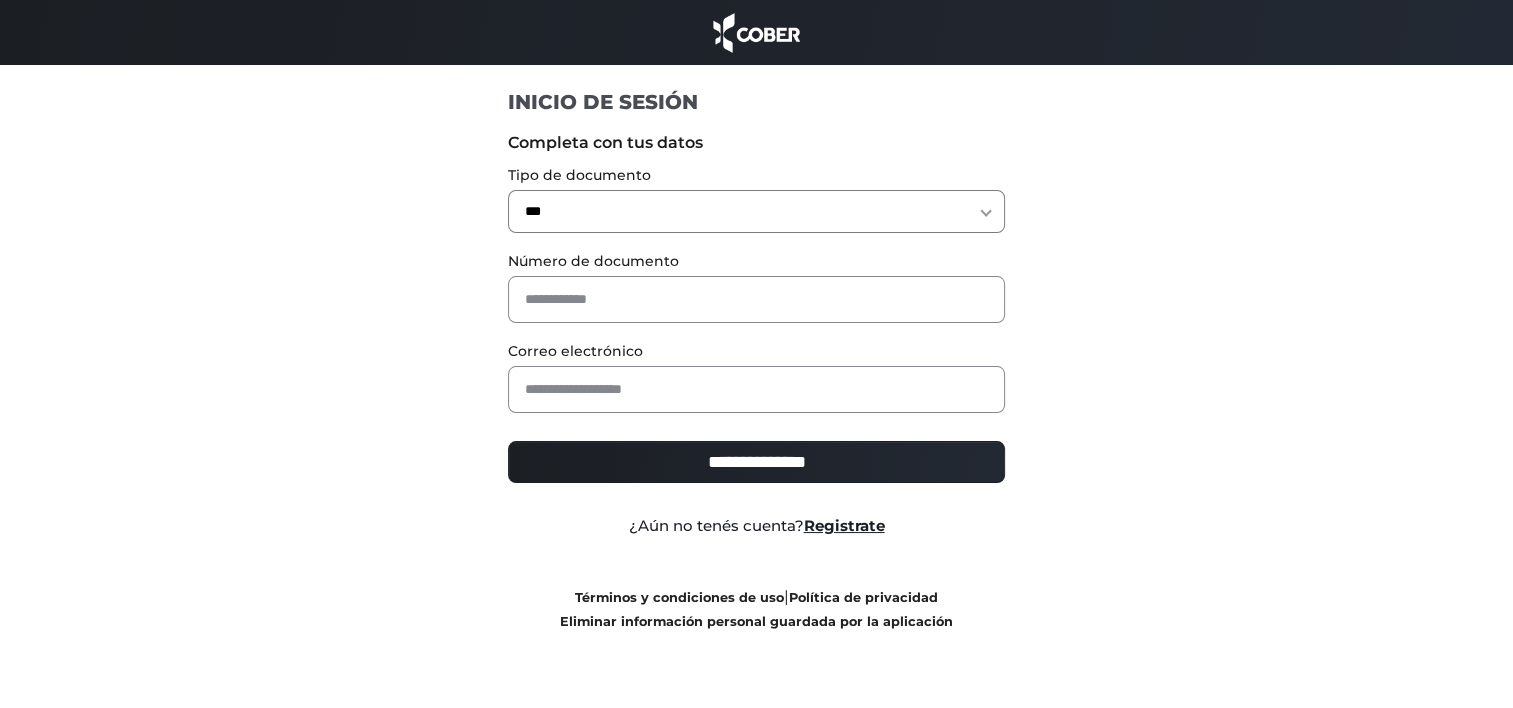 click on "**********" at bounding box center [756, 211] 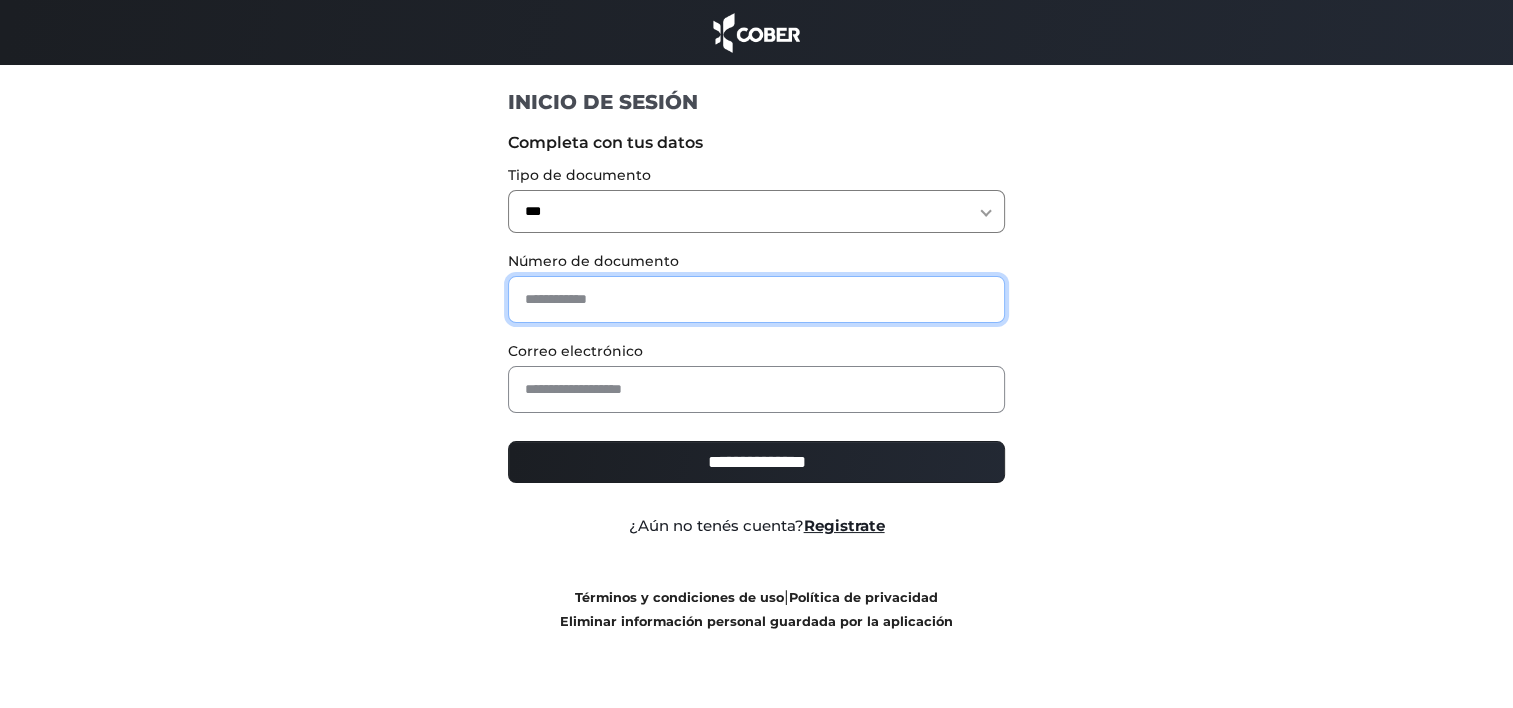 click at bounding box center (756, 299) 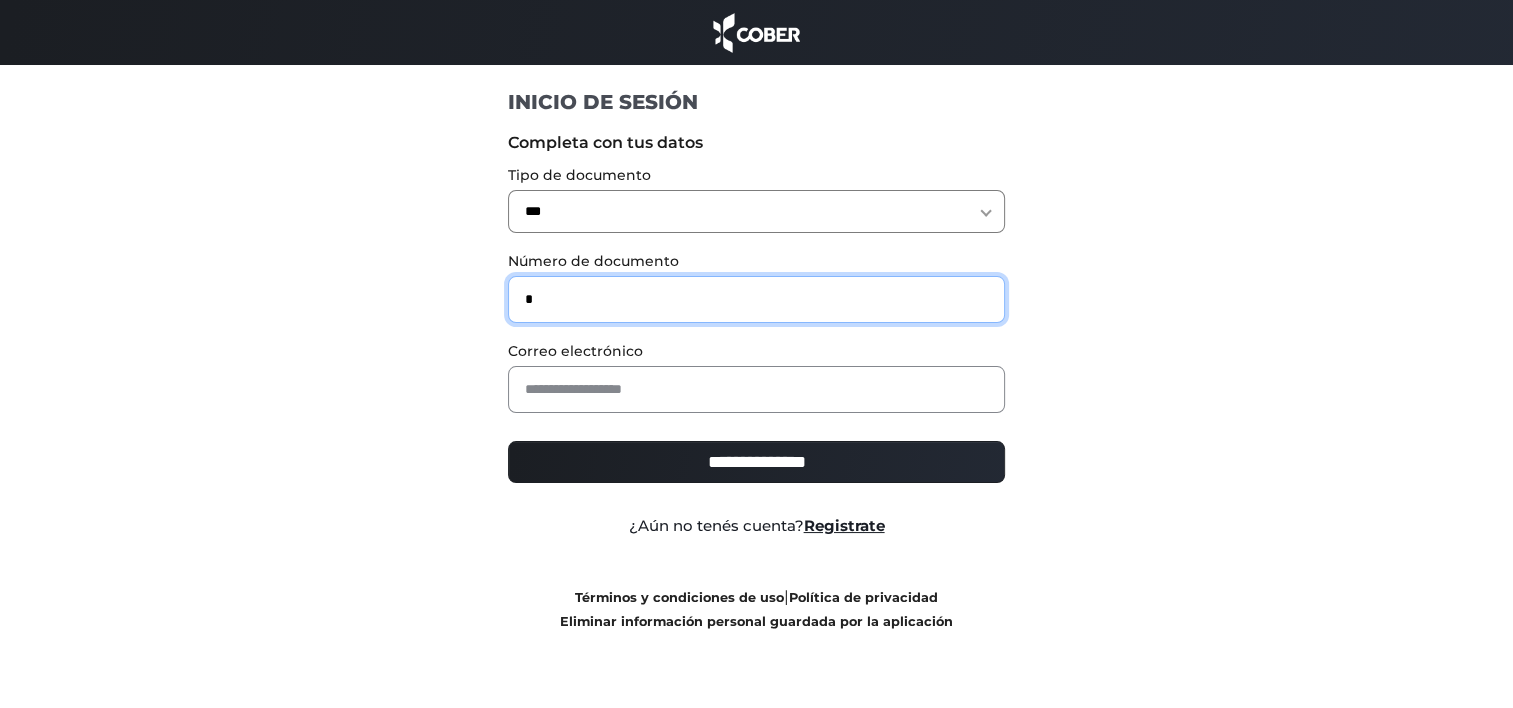 type on "*" 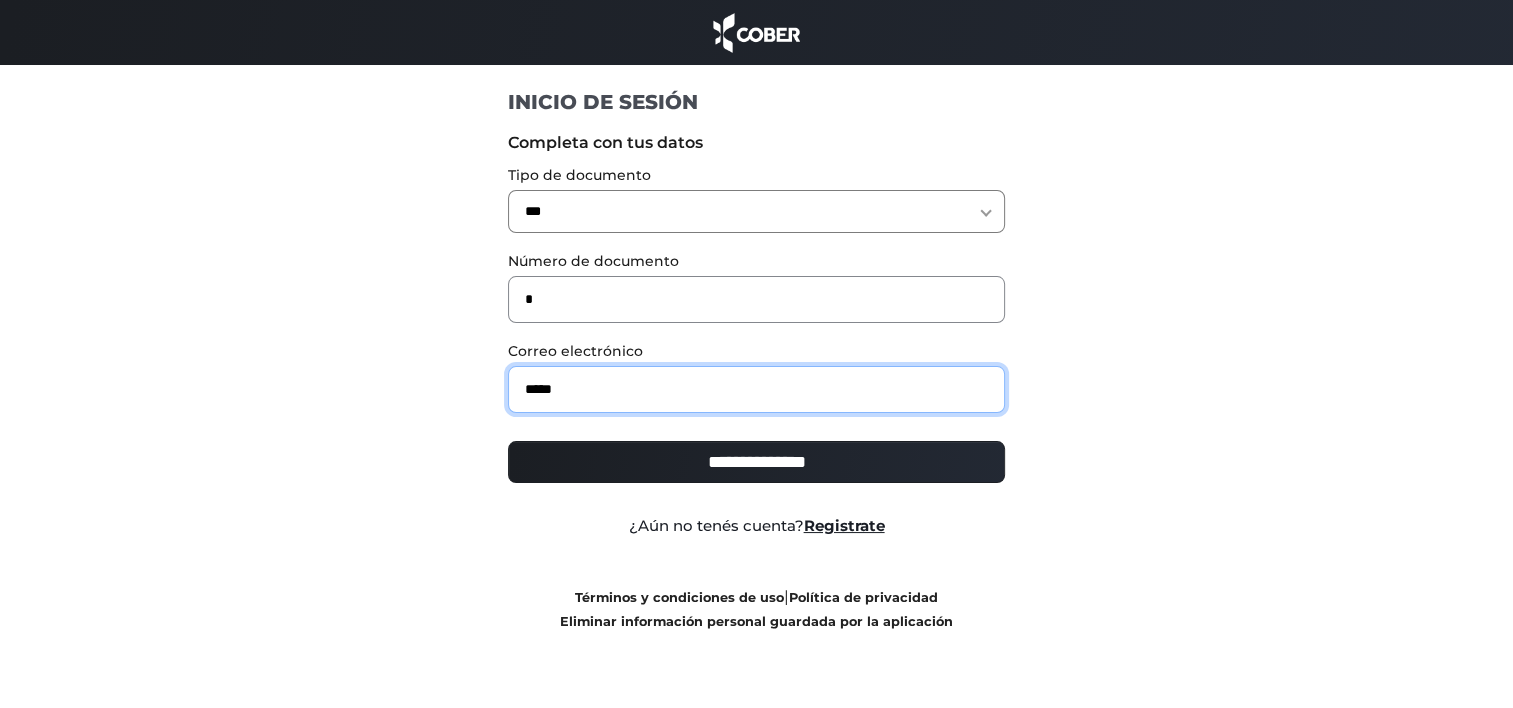 type on "**********" 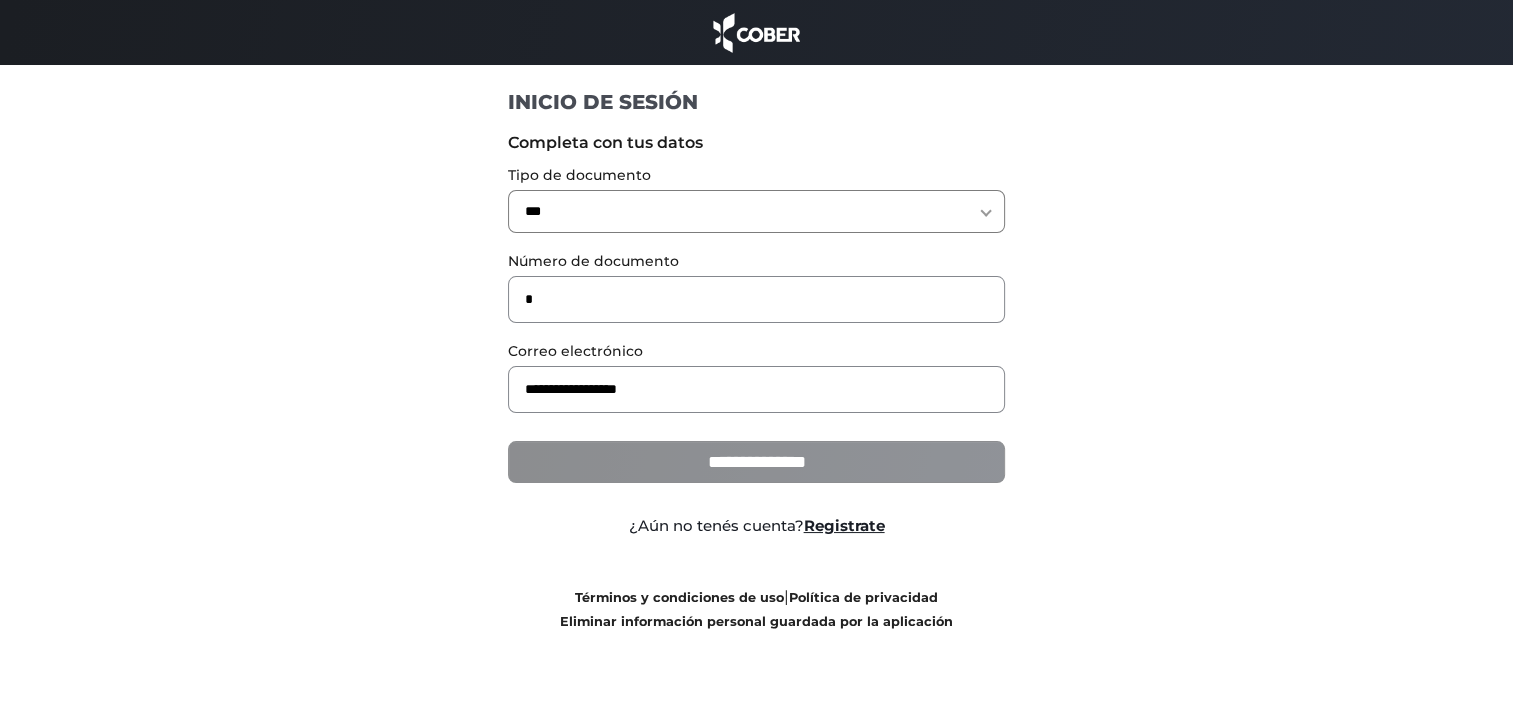 click on "**********" at bounding box center (756, 462) 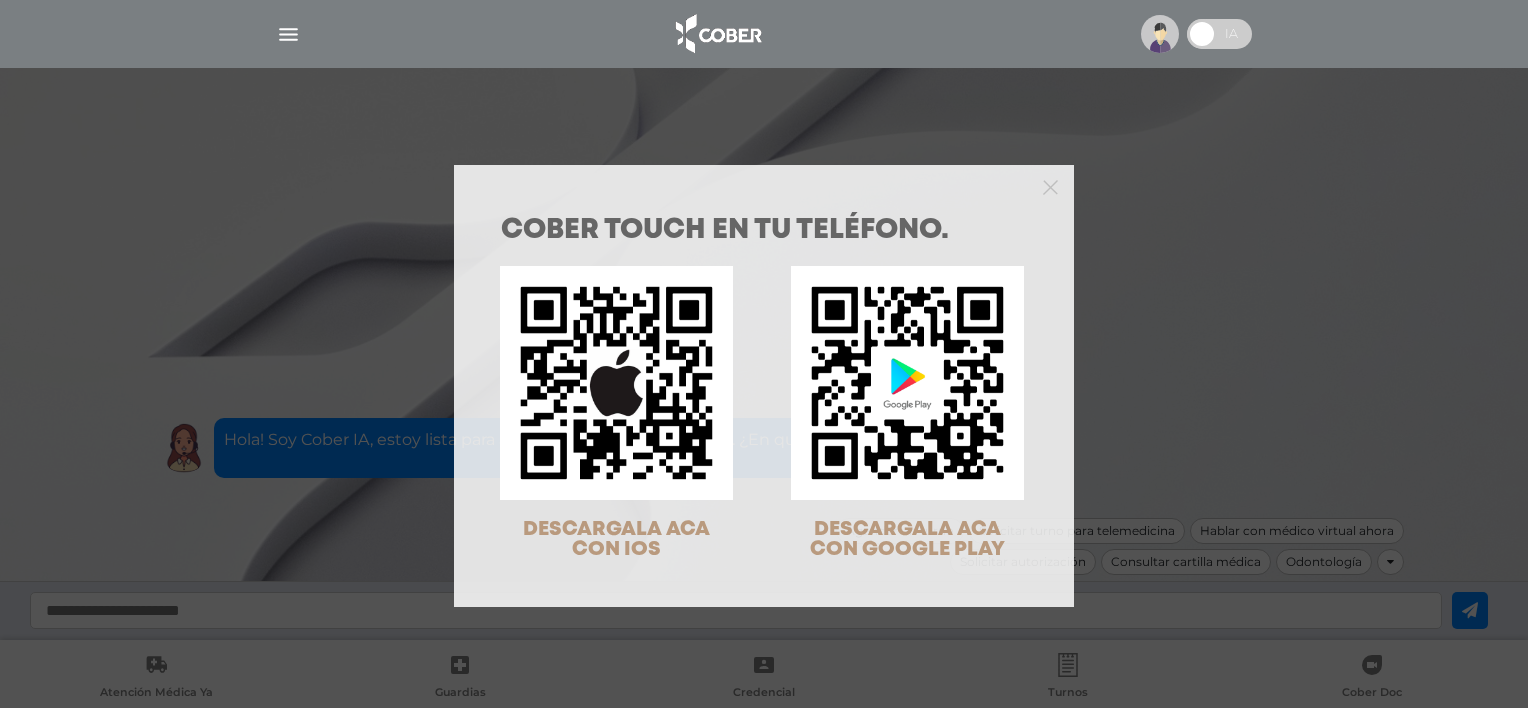 scroll, scrollTop: 0, scrollLeft: 0, axis: both 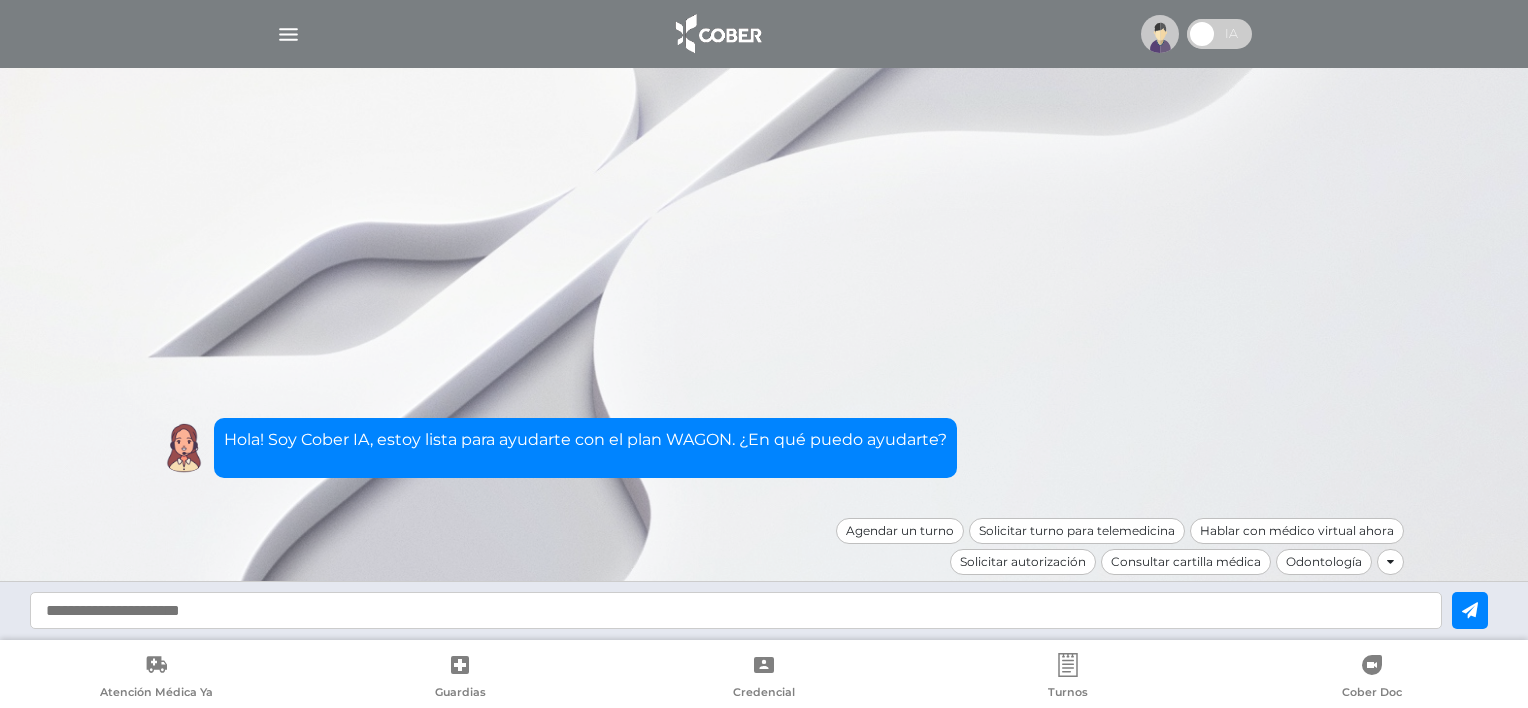 click at bounding box center [288, 34] 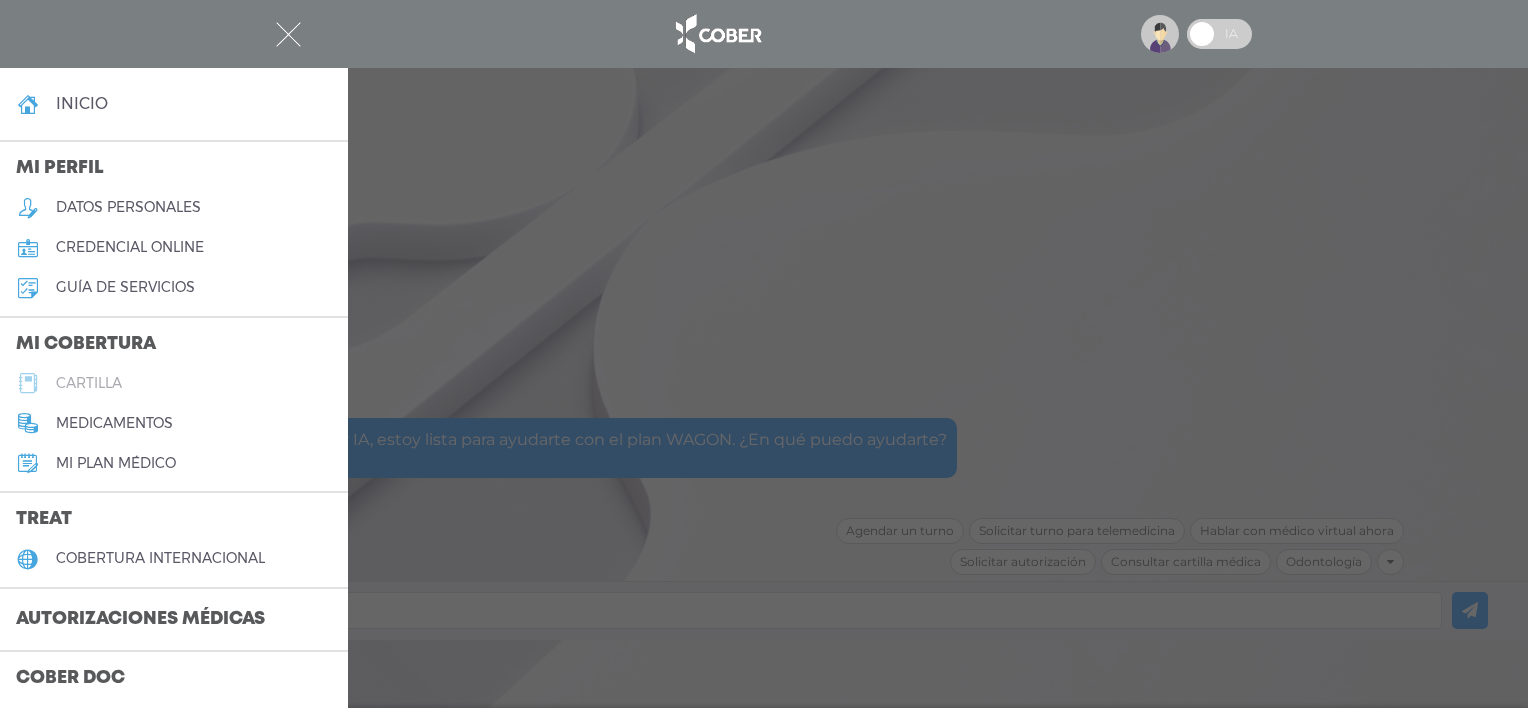 click on "cartilla" at bounding box center (89, 383) 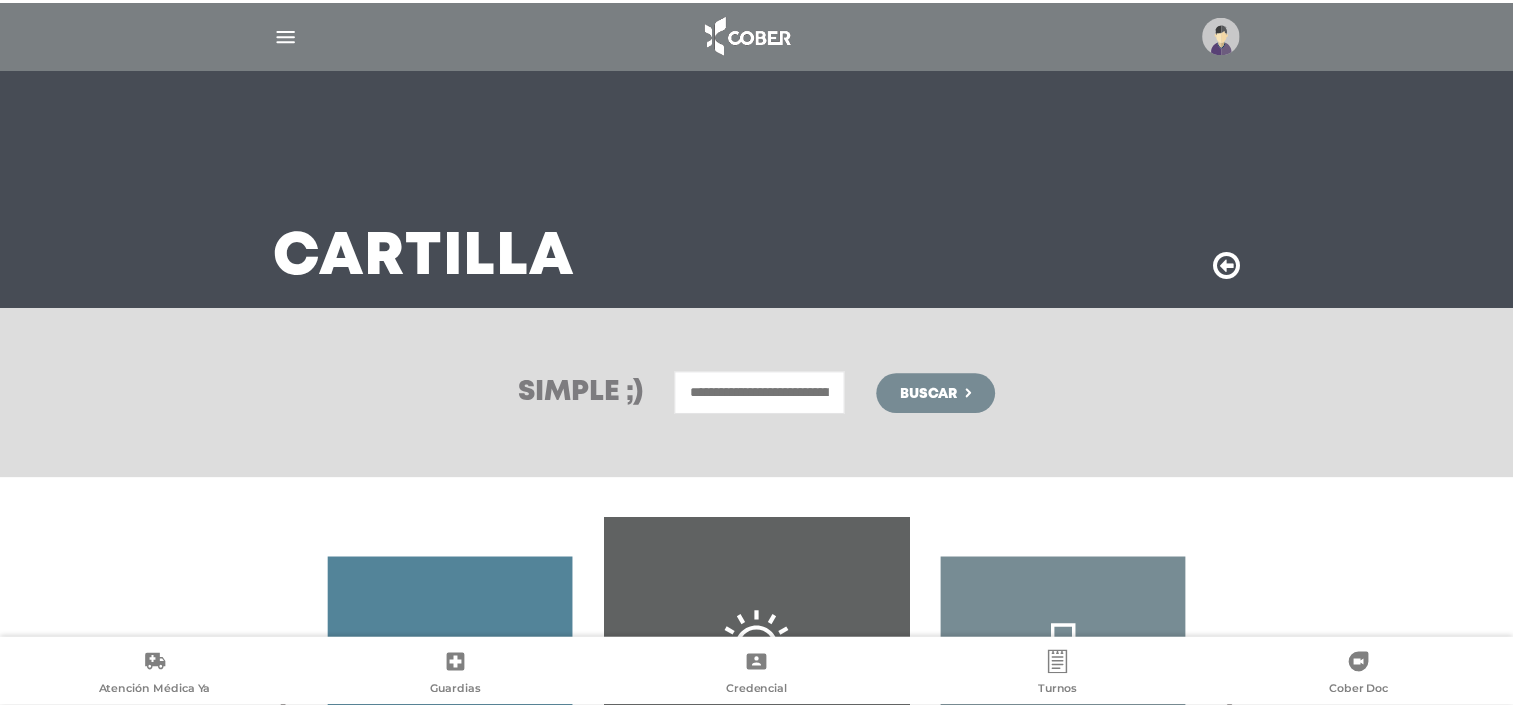 scroll, scrollTop: 0, scrollLeft: 0, axis: both 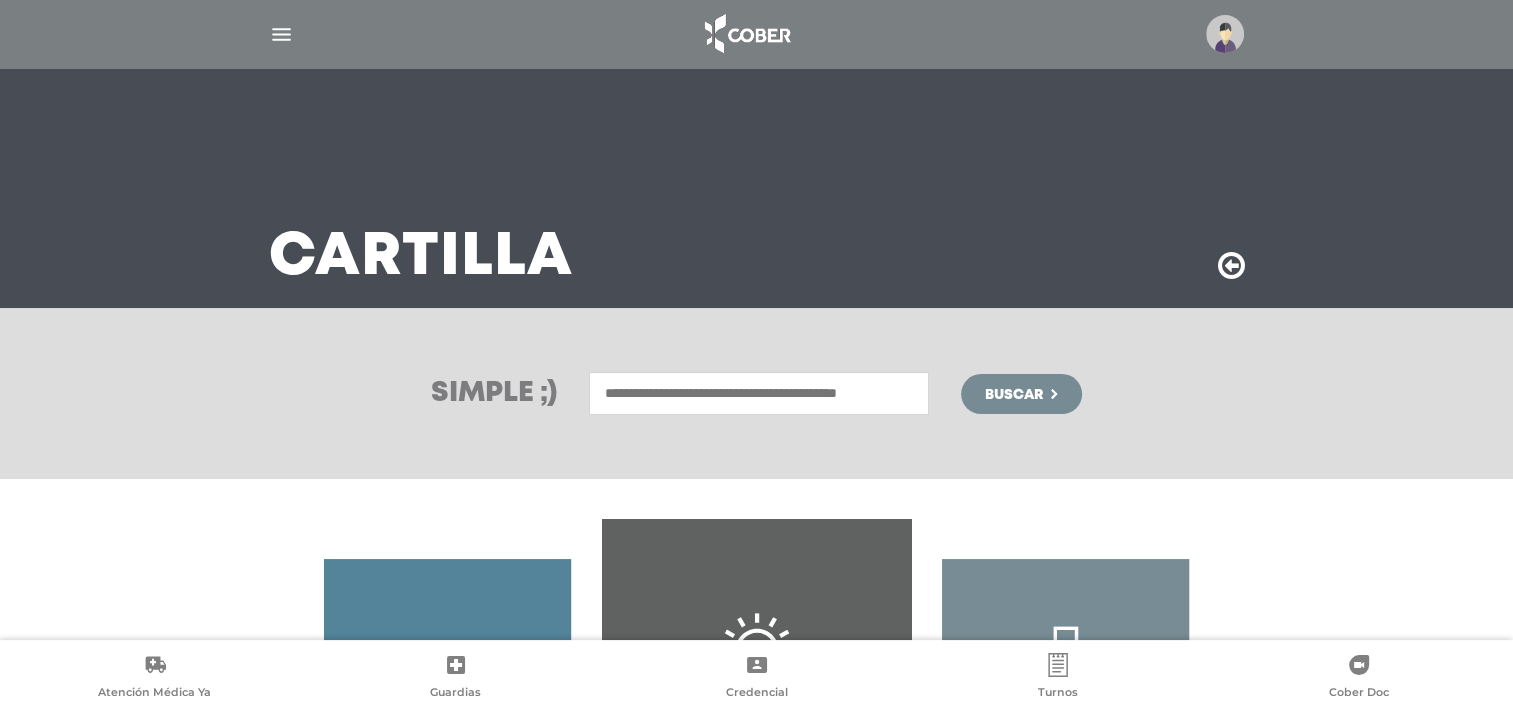 click at bounding box center (759, 393) 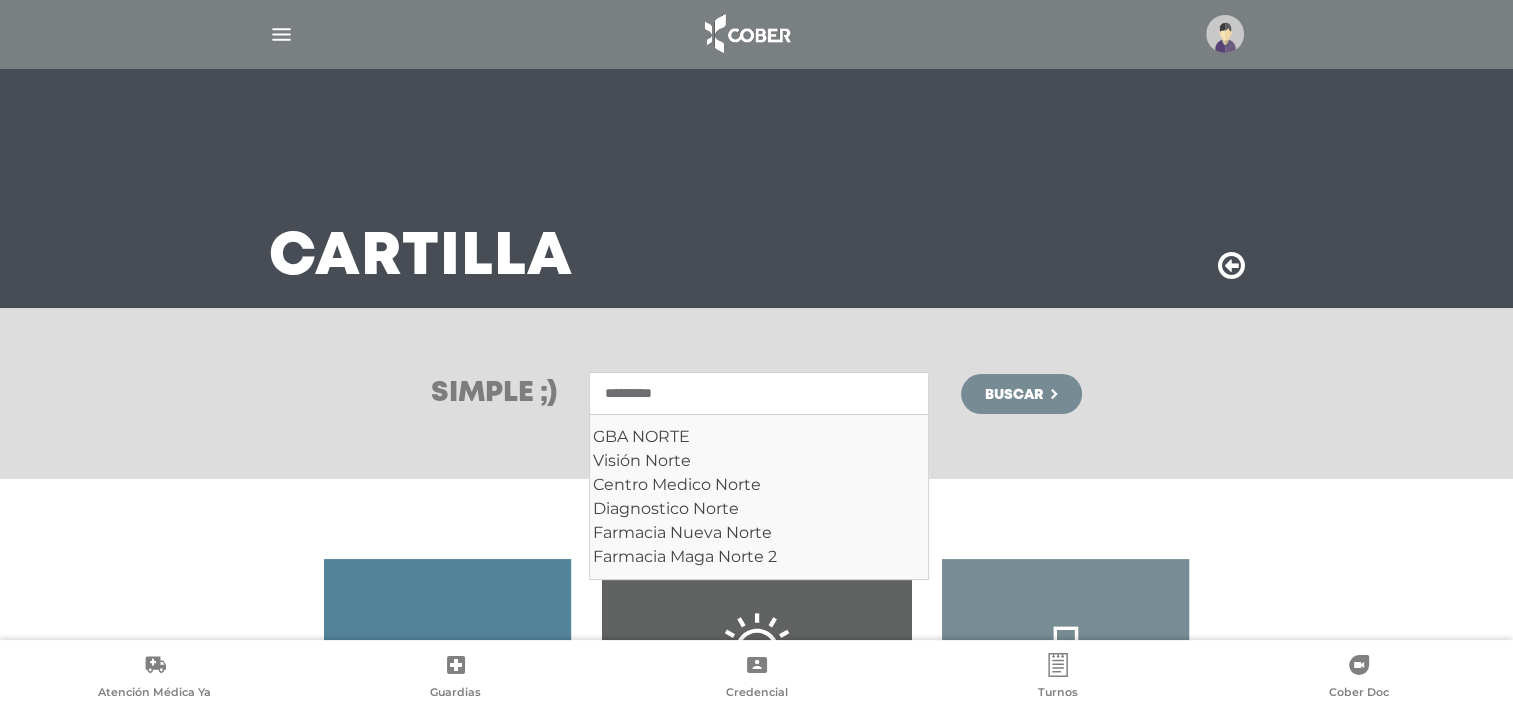 type on "*********" 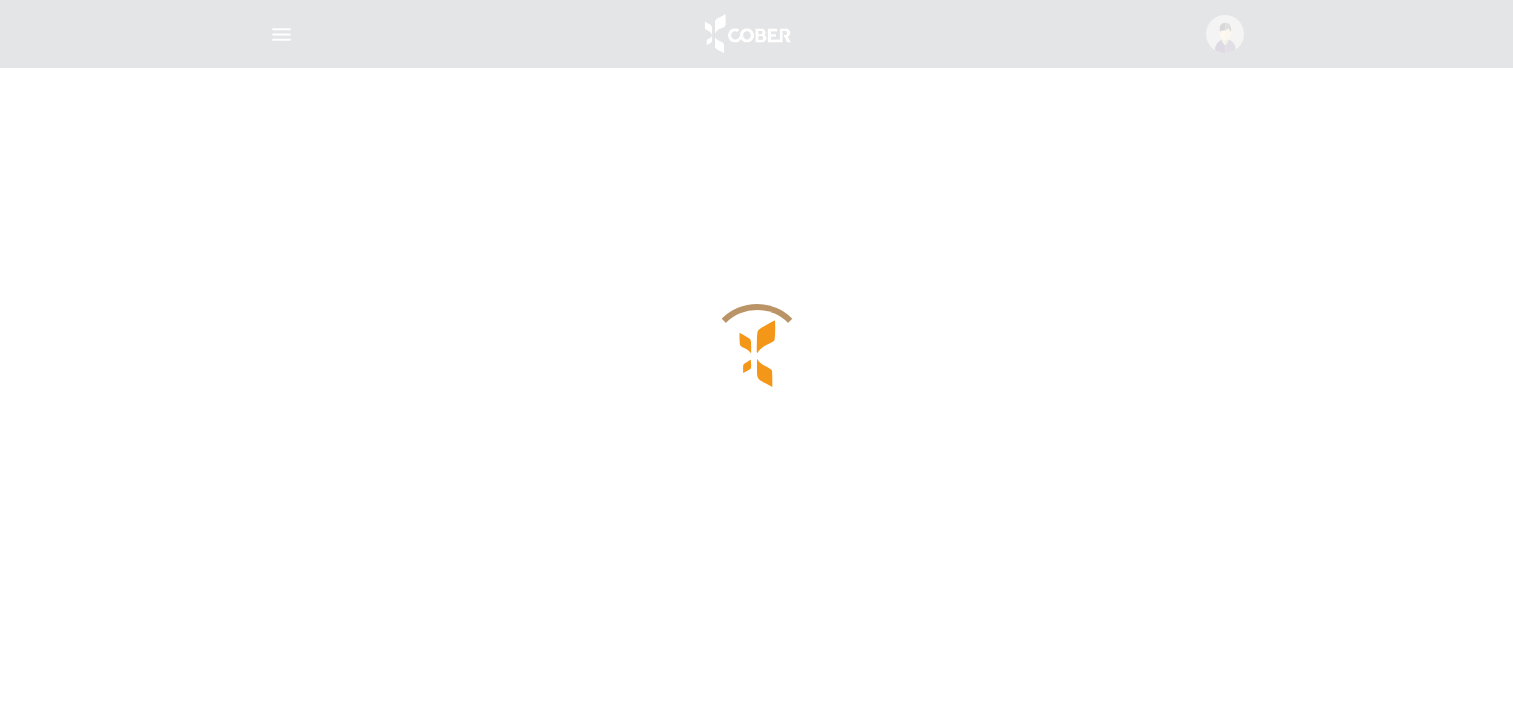 scroll, scrollTop: 0, scrollLeft: 0, axis: both 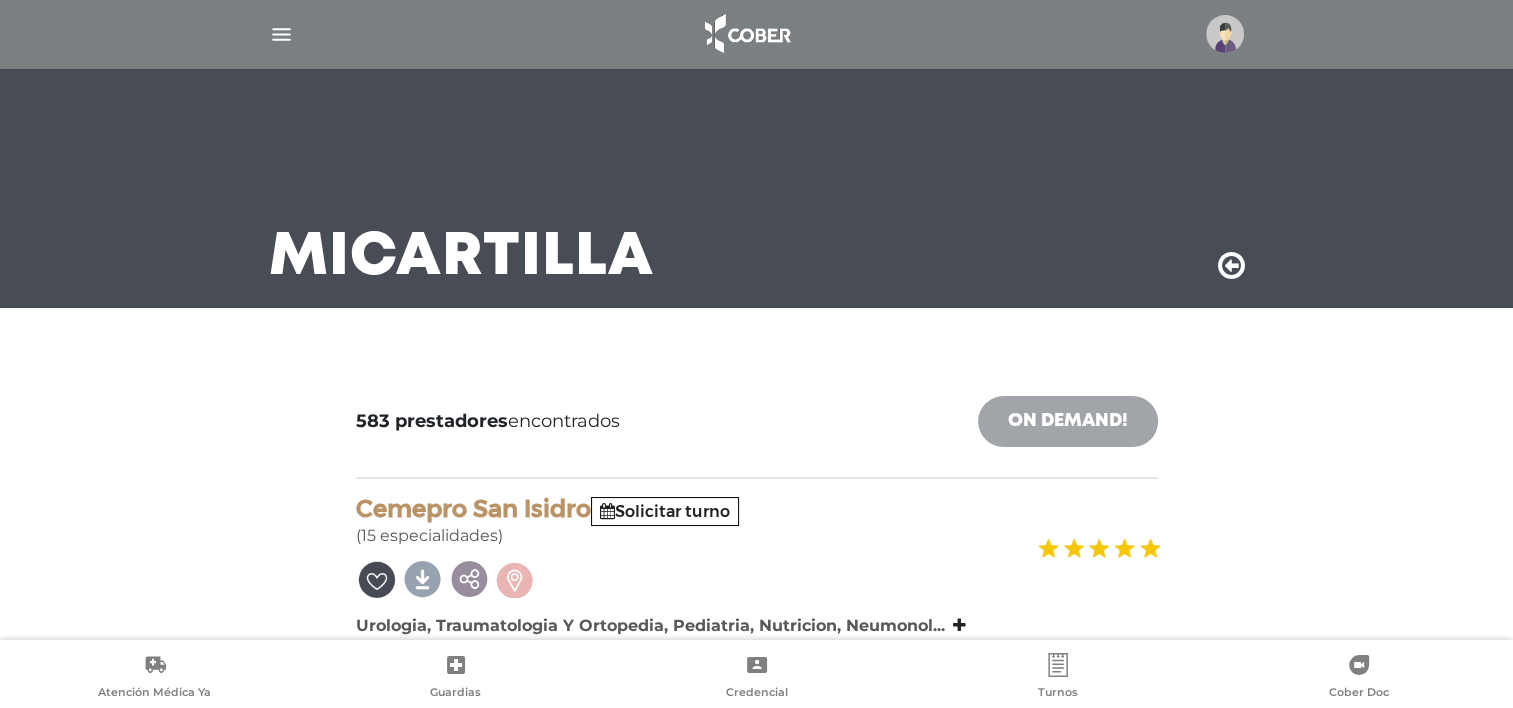 click on "On Demand!" at bounding box center [1068, 421] 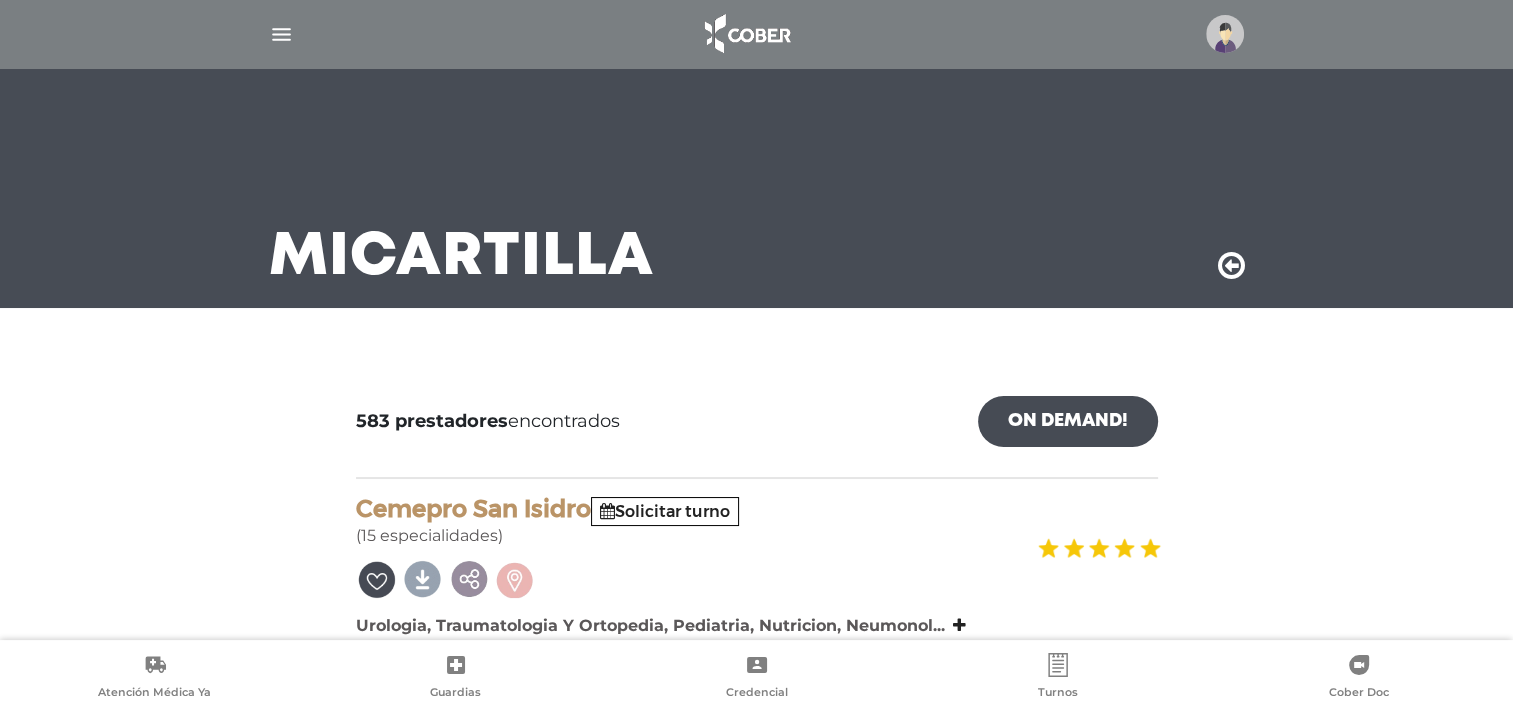 click at bounding box center [281, 34] 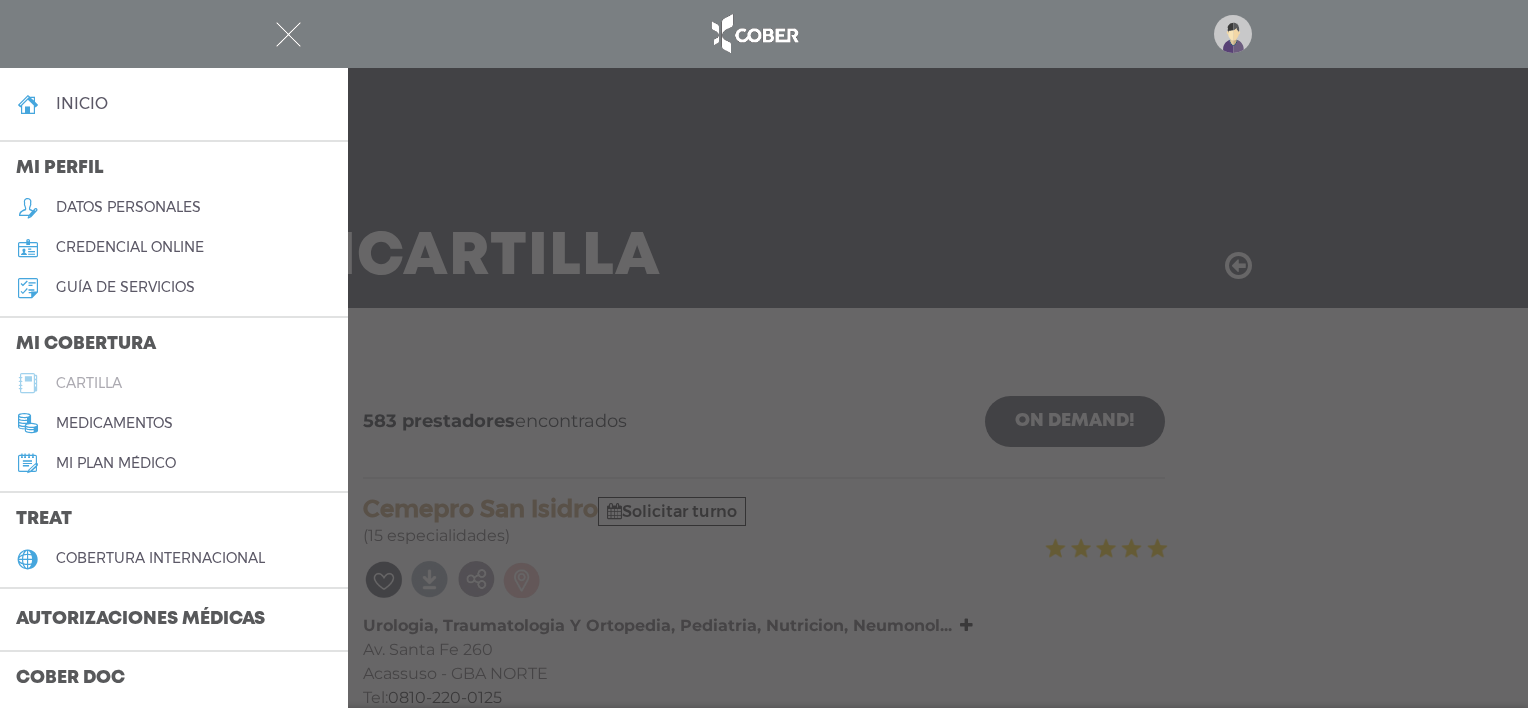 click on "cartilla" at bounding box center (89, 383) 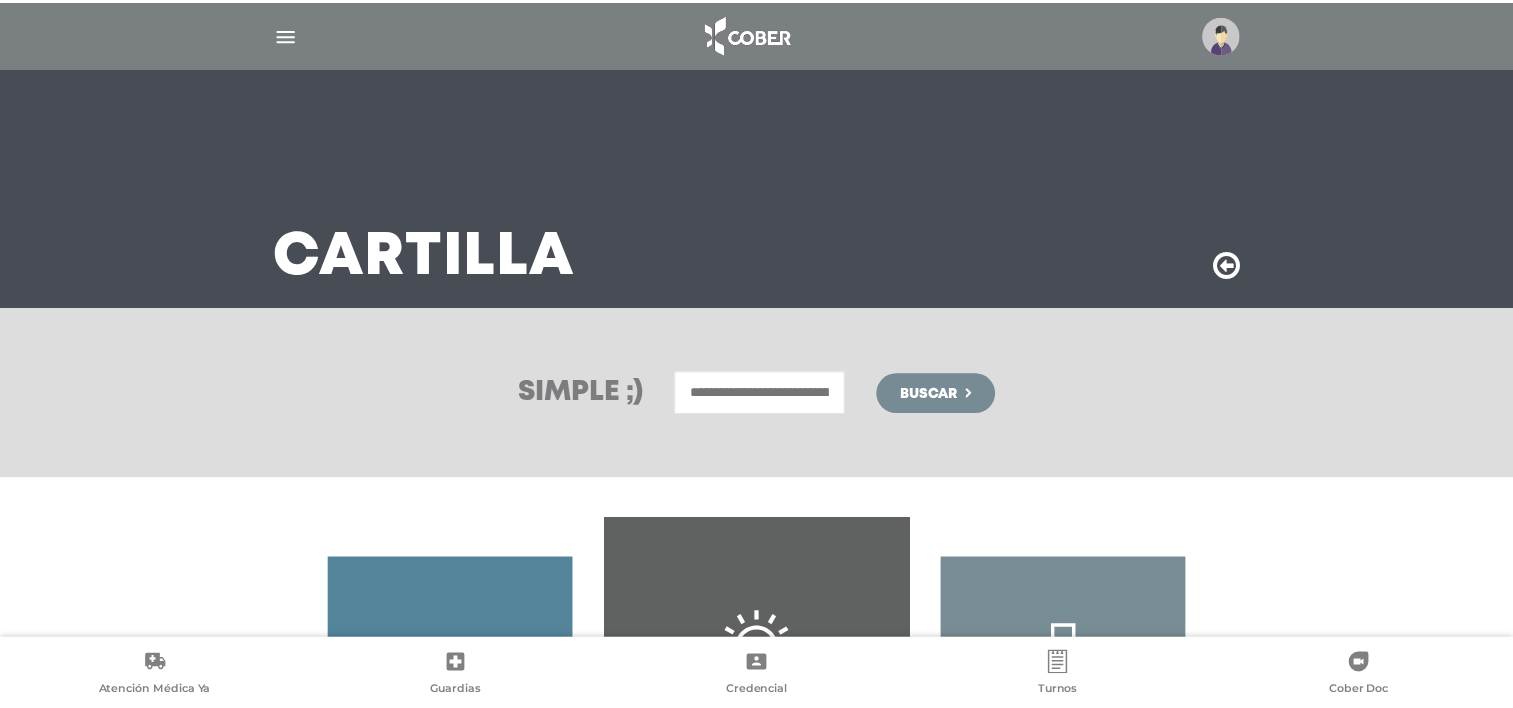 scroll, scrollTop: 0, scrollLeft: 0, axis: both 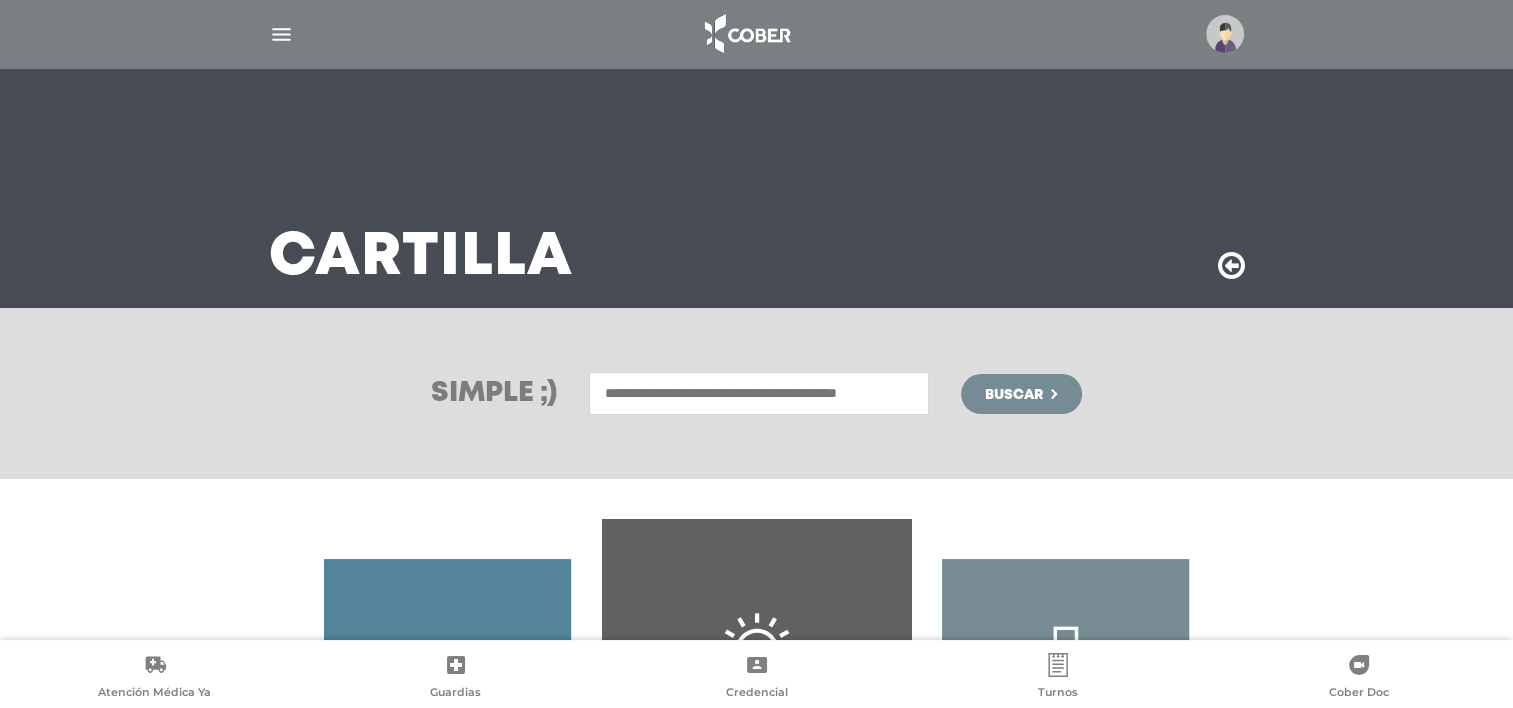 click at bounding box center (759, 393) 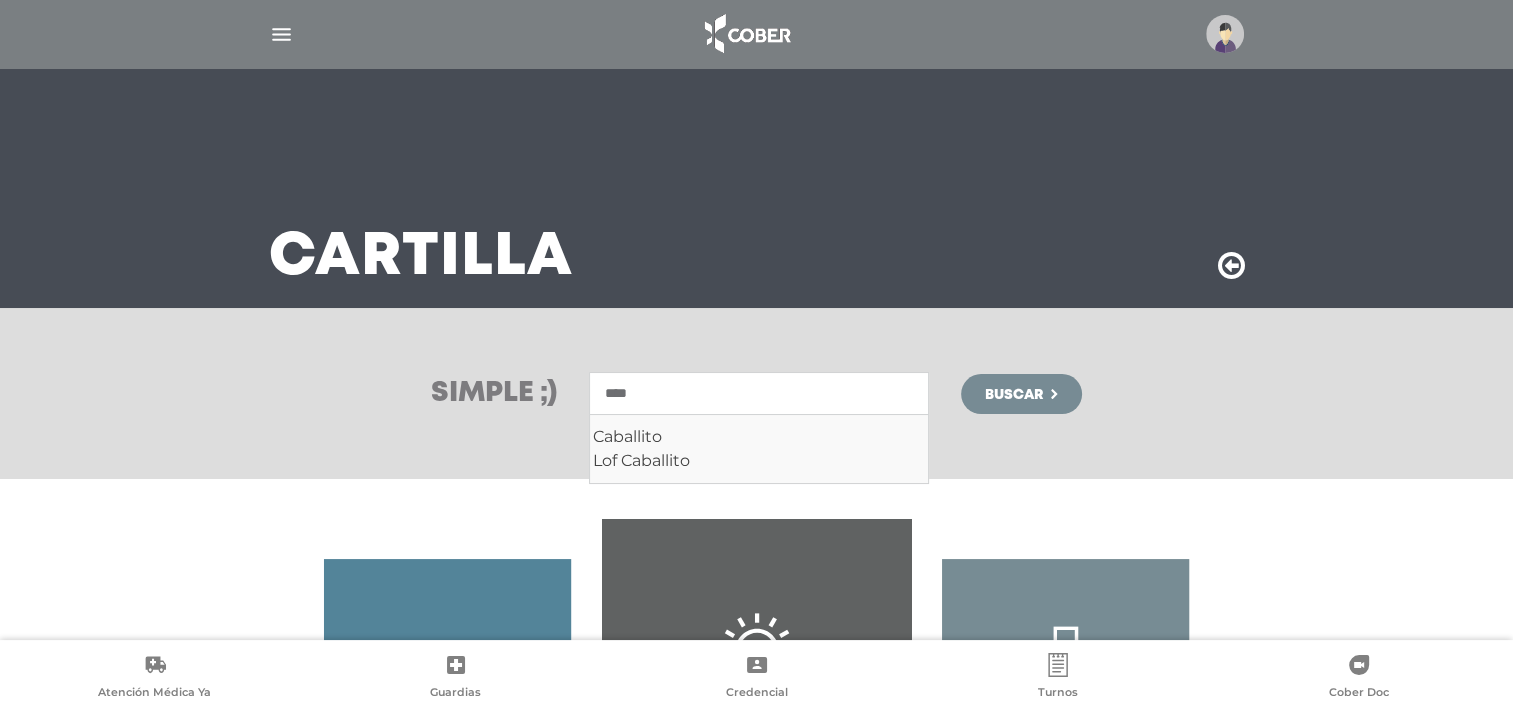 type on "****" 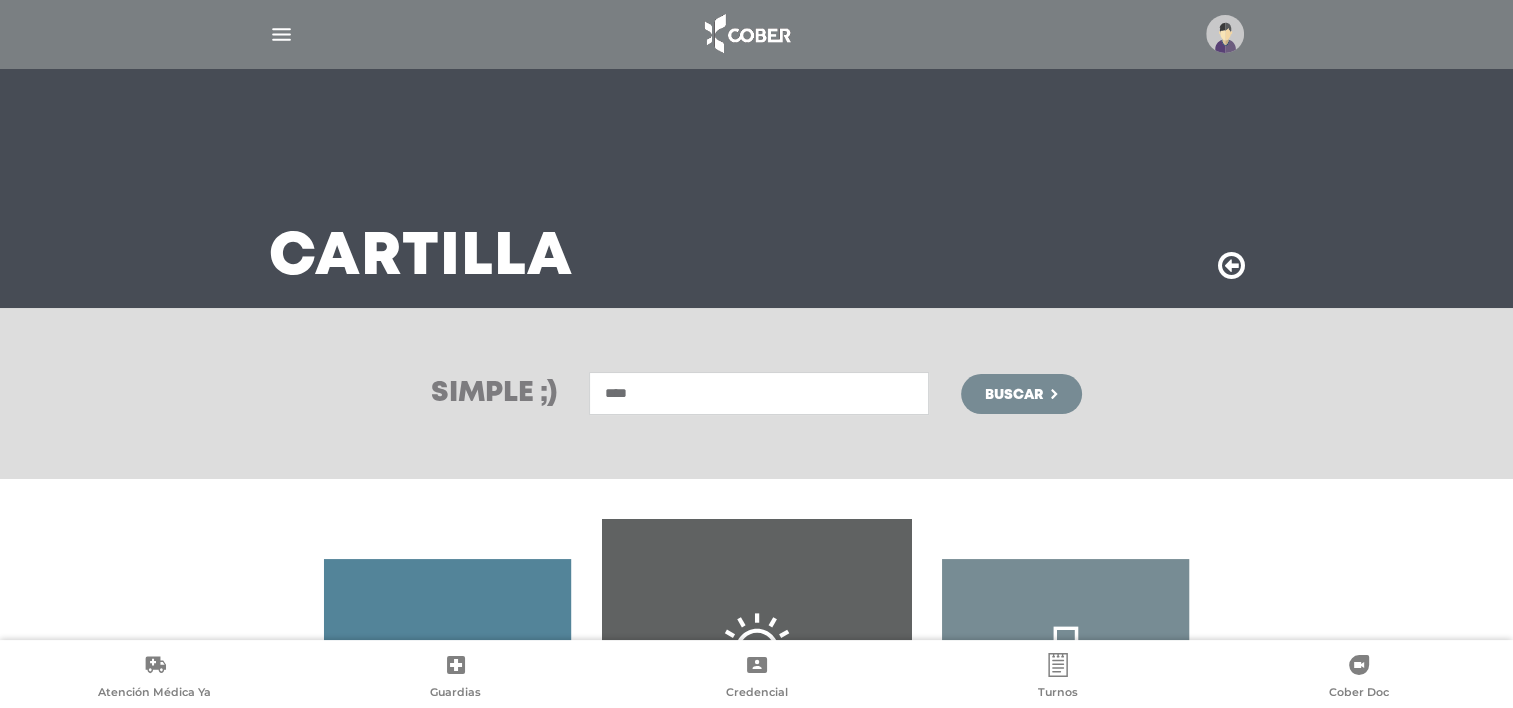 click on "Buscar" at bounding box center (1014, 395) 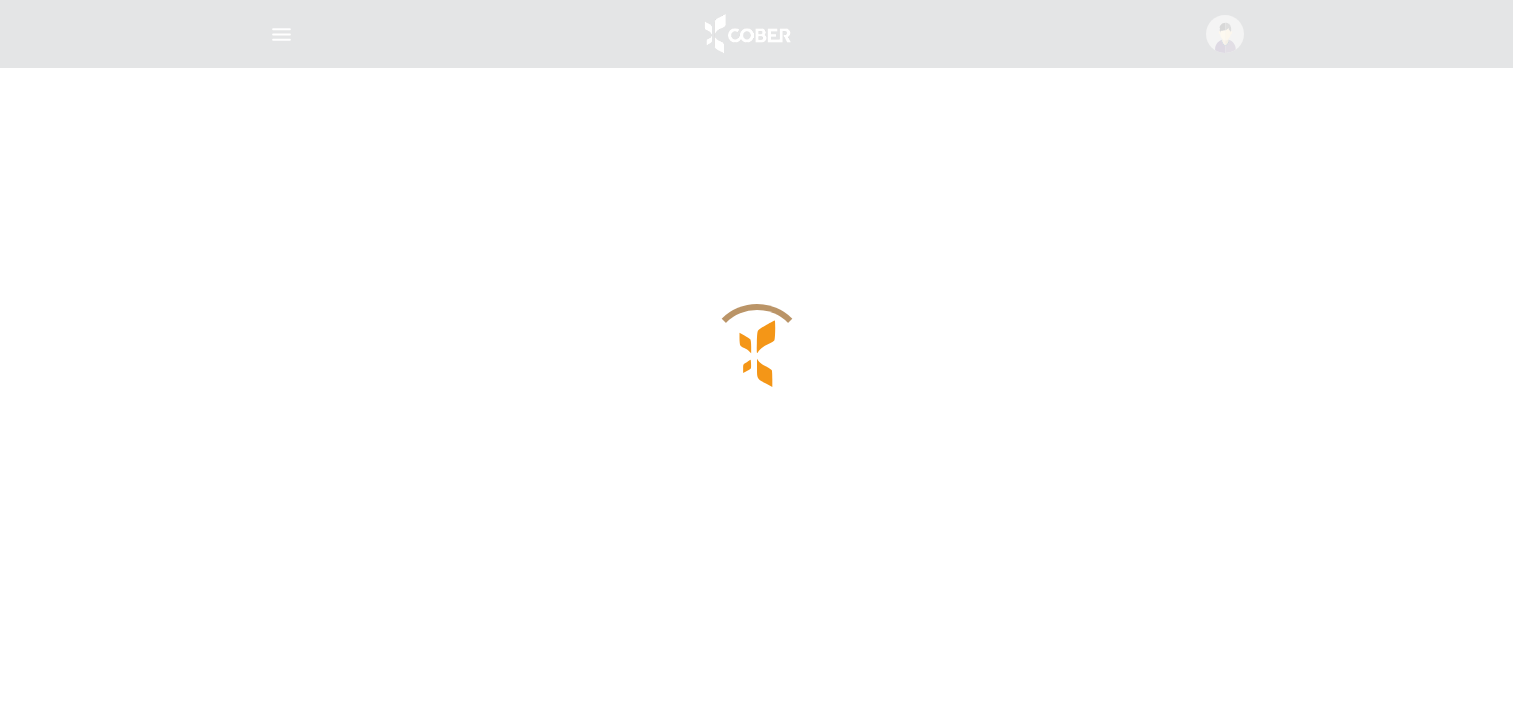scroll, scrollTop: 0, scrollLeft: 0, axis: both 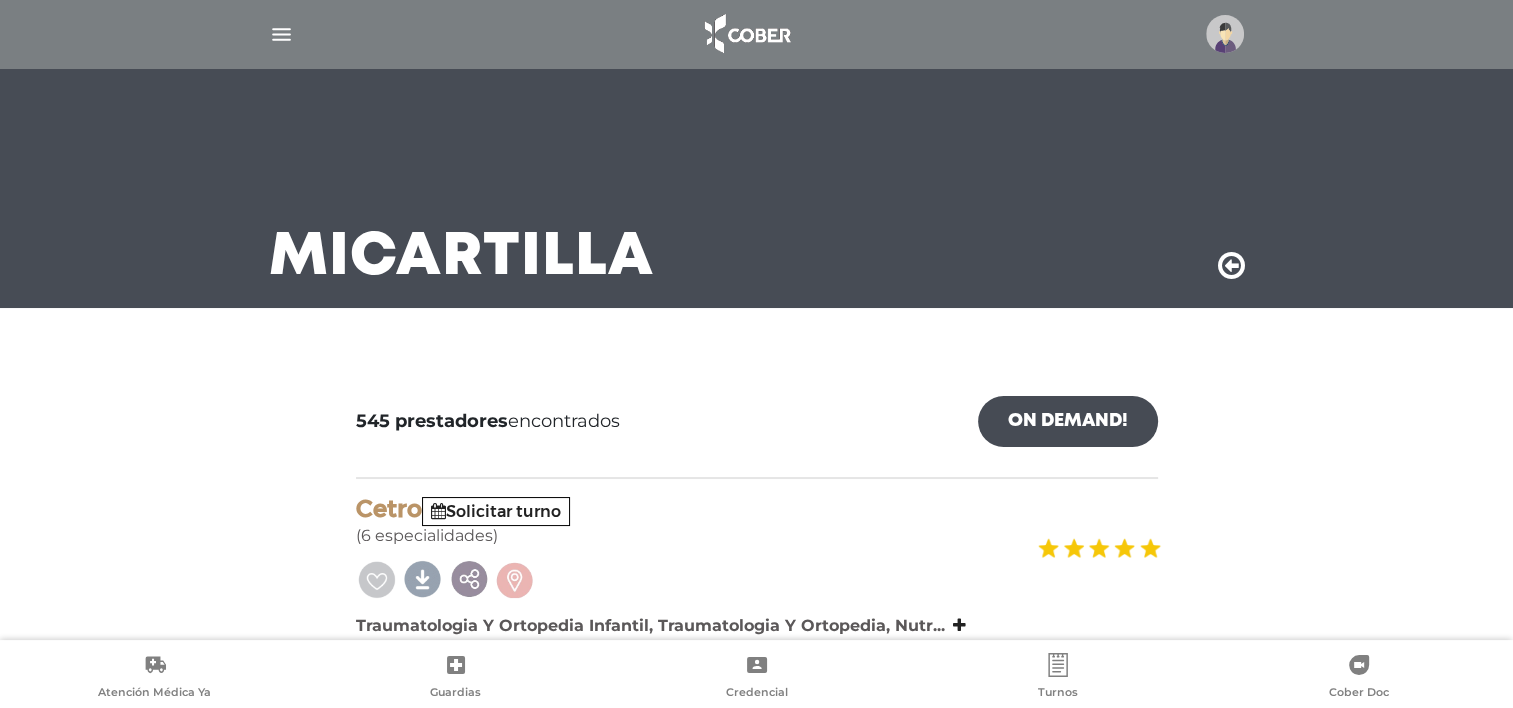 click on "On Demand!" at bounding box center (1068, 421) 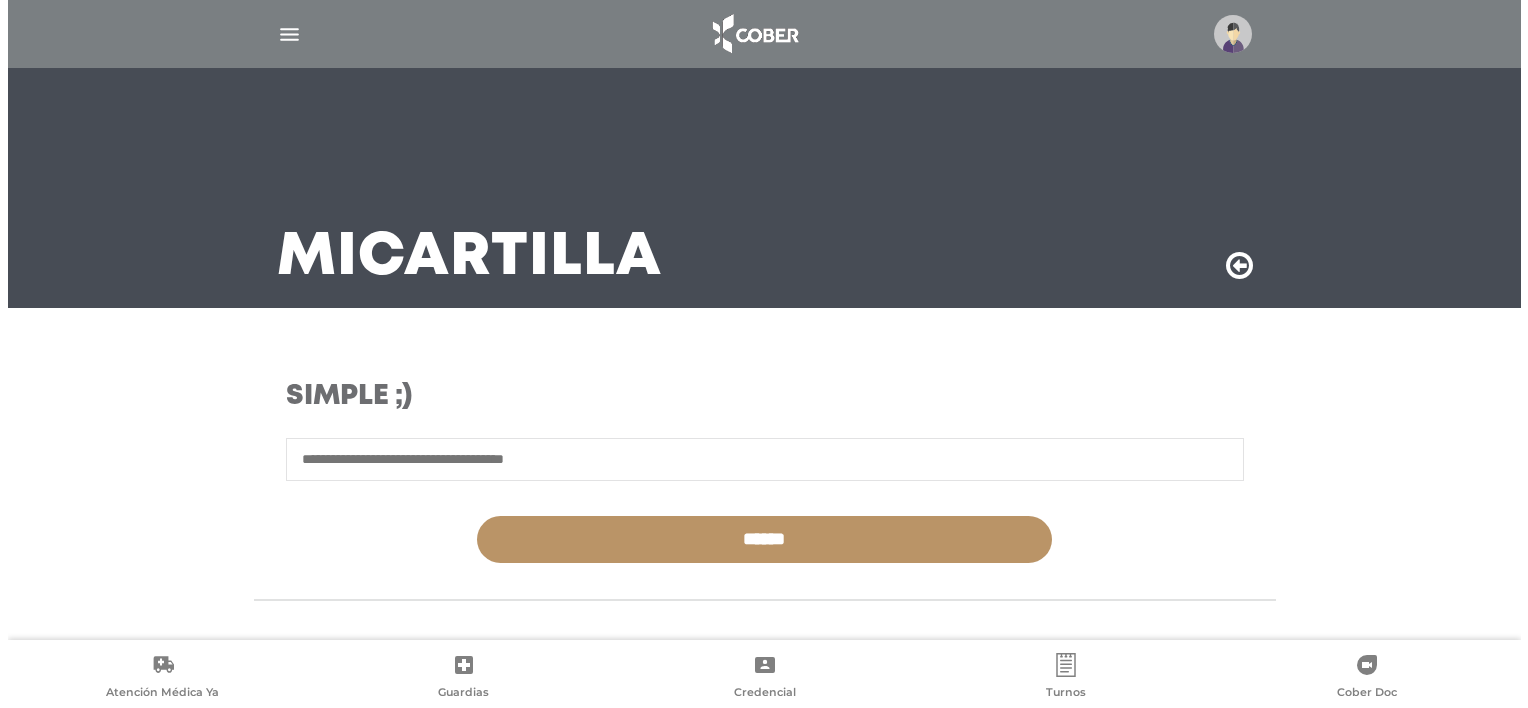 scroll, scrollTop: 0, scrollLeft: 0, axis: both 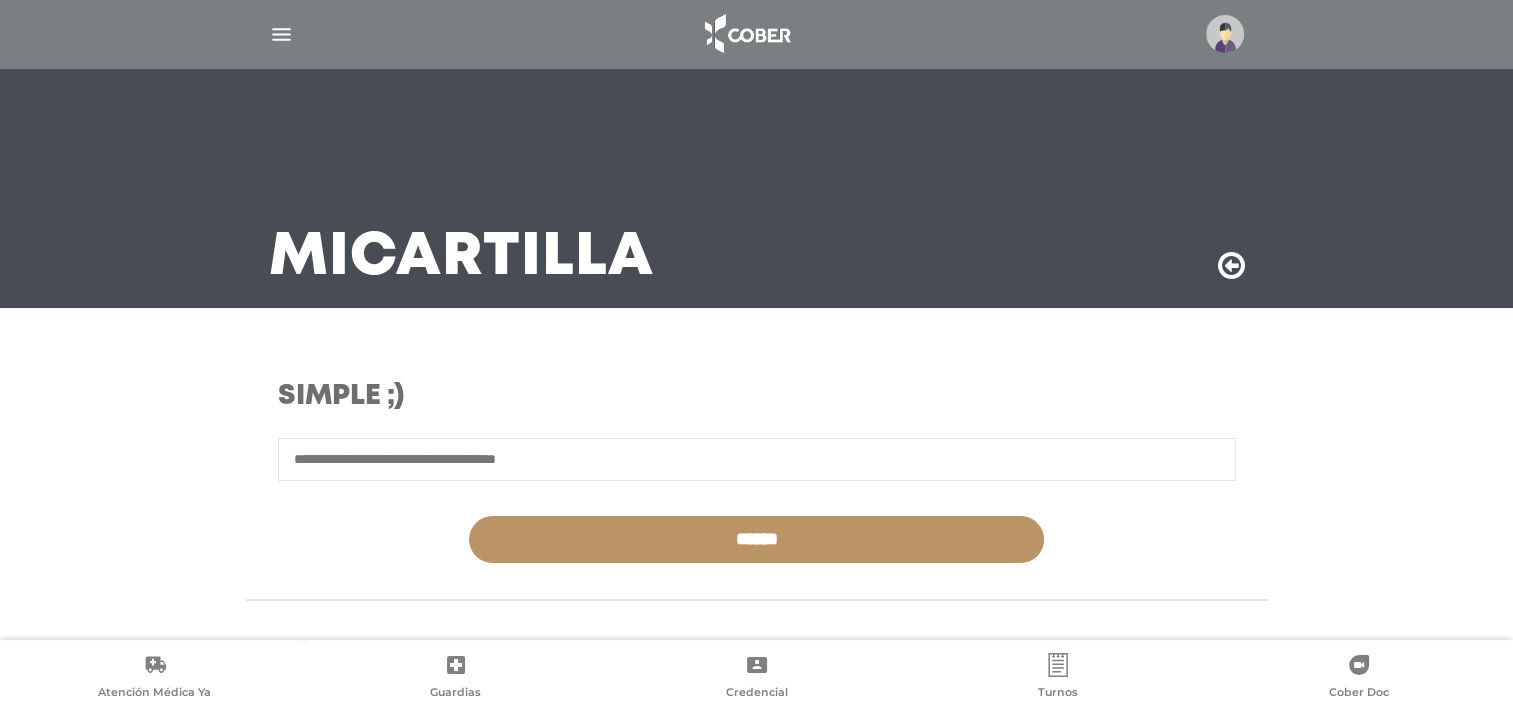 click at bounding box center [1225, 34] 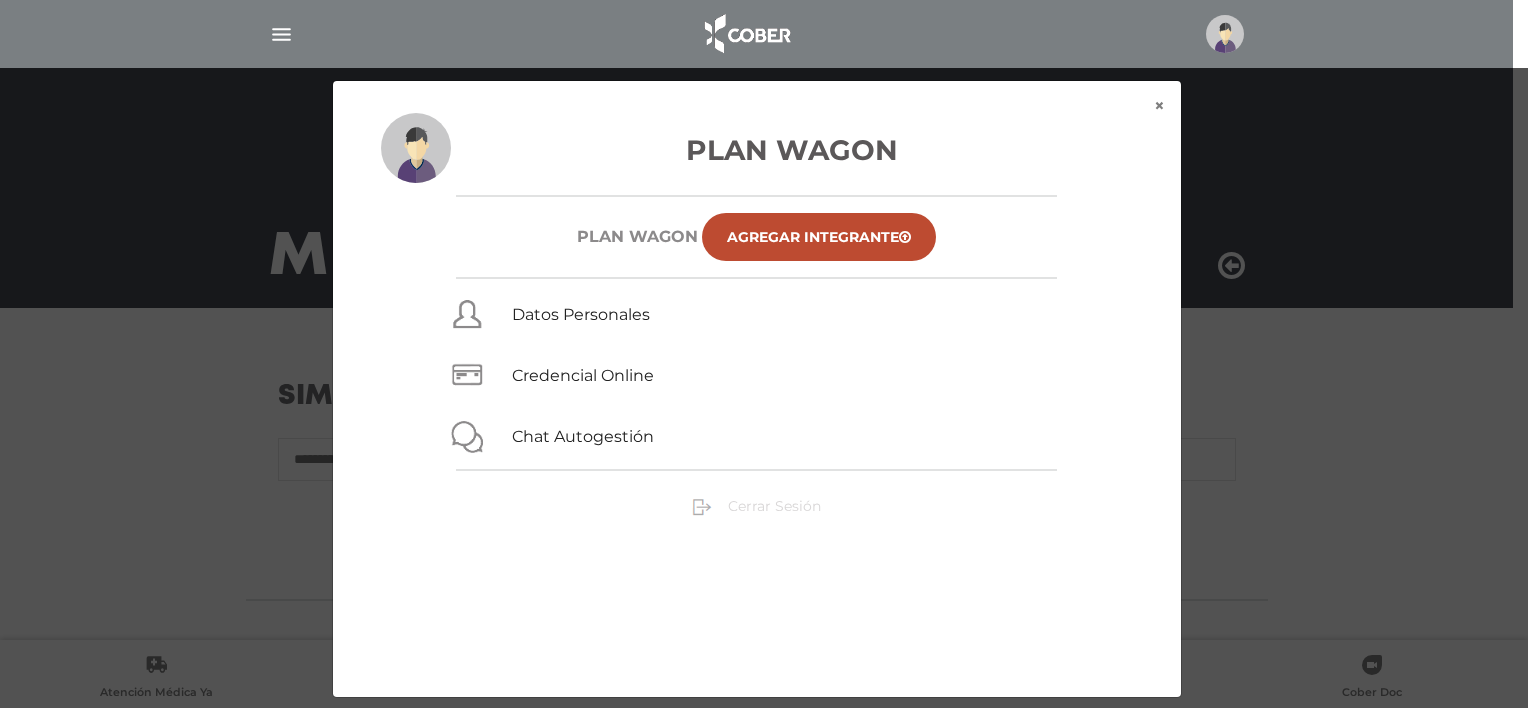 click on "Cerrar Sesión" at bounding box center [774, 506] 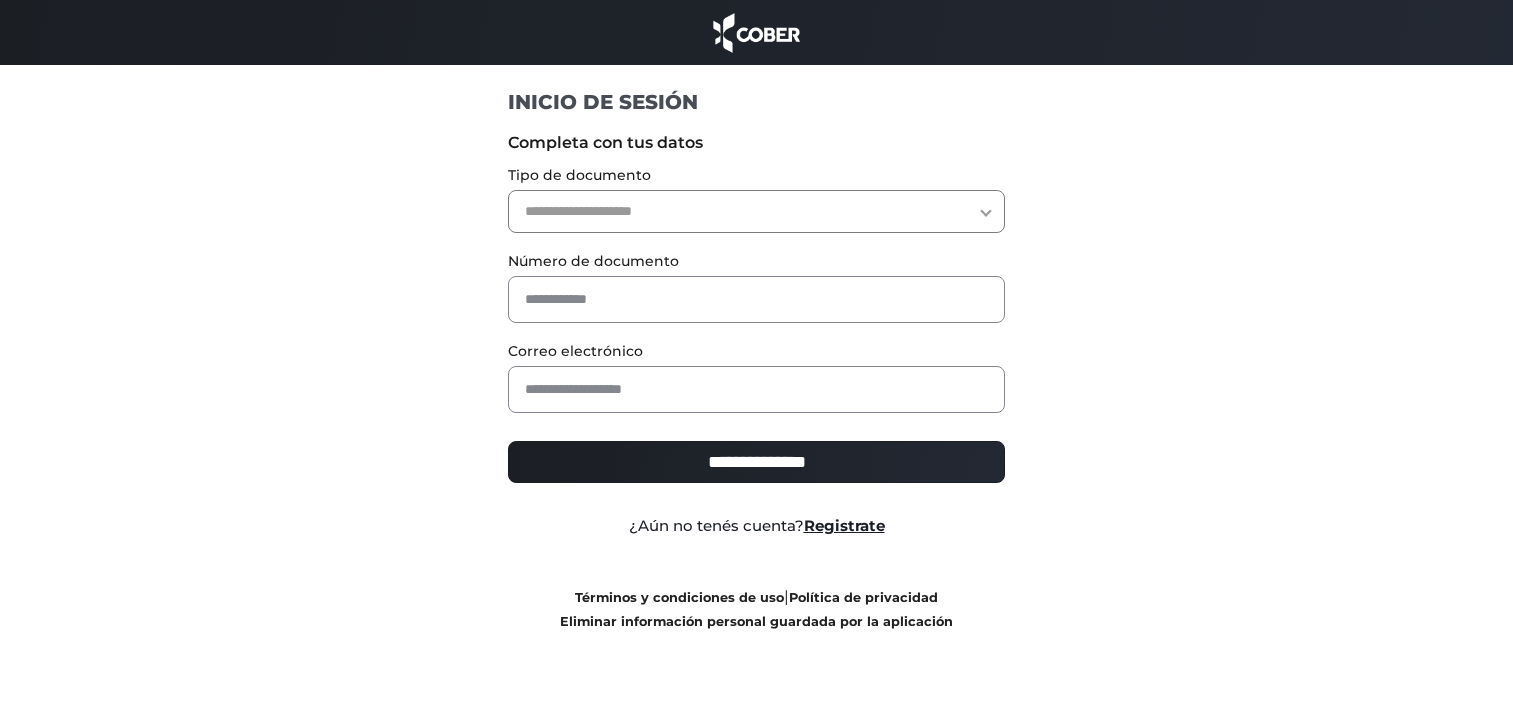 scroll, scrollTop: 0, scrollLeft: 0, axis: both 